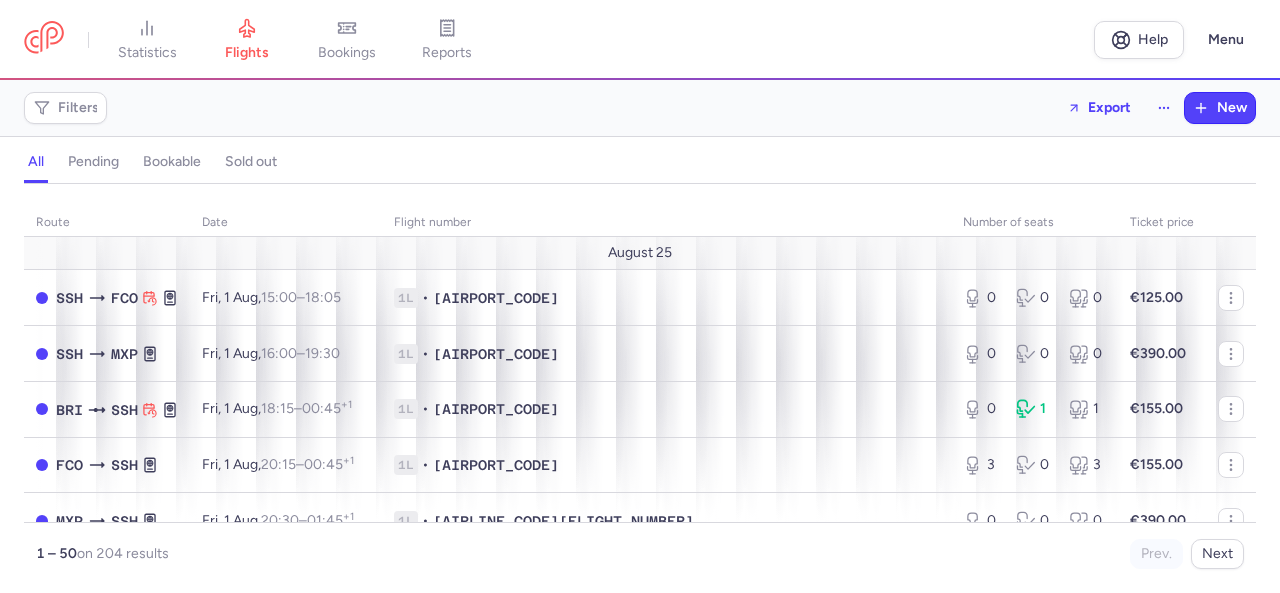 scroll, scrollTop: 0, scrollLeft: 0, axis: both 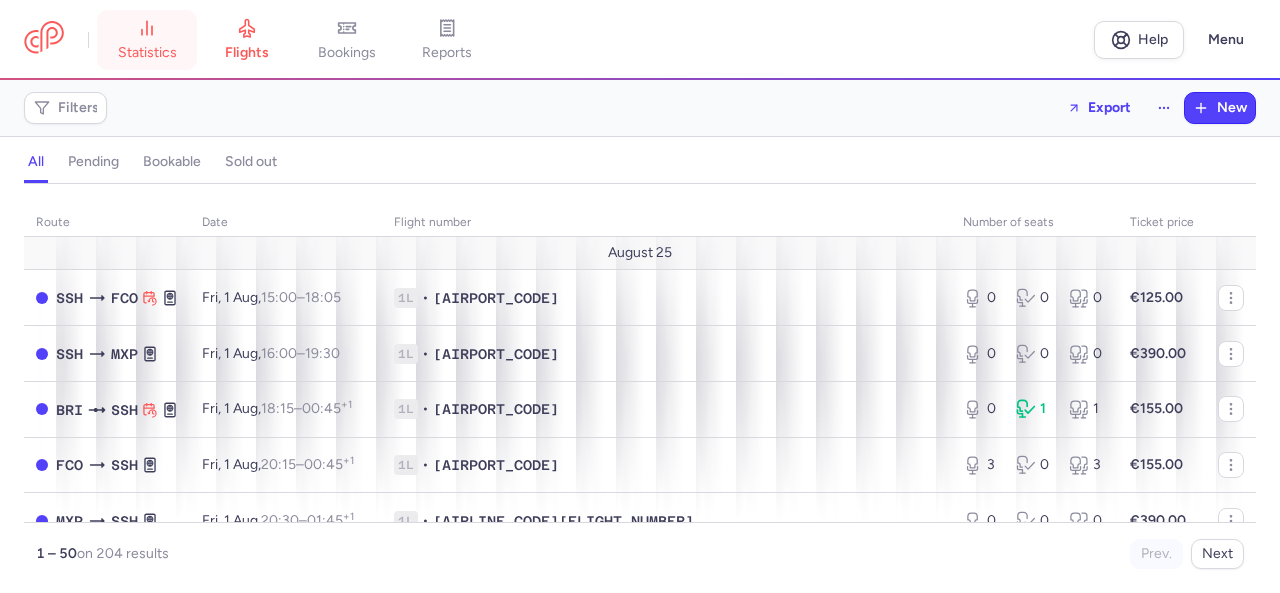 click on "statistics" at bounding box center [147, 40] 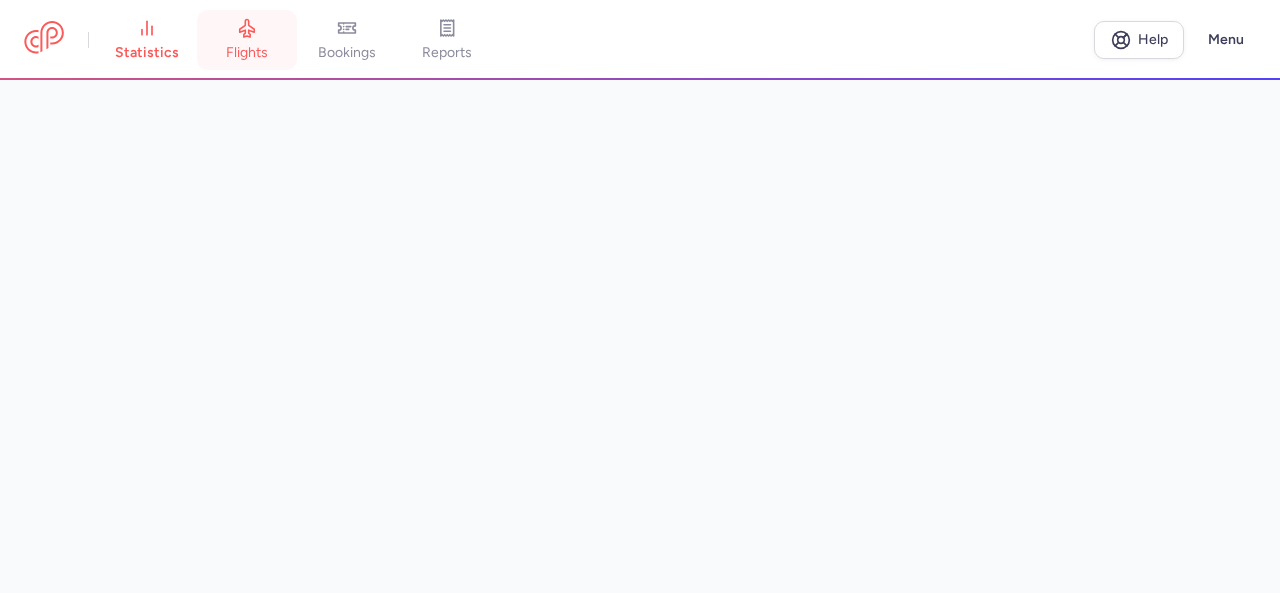 click on "flights" at bounding box center [247, 40] 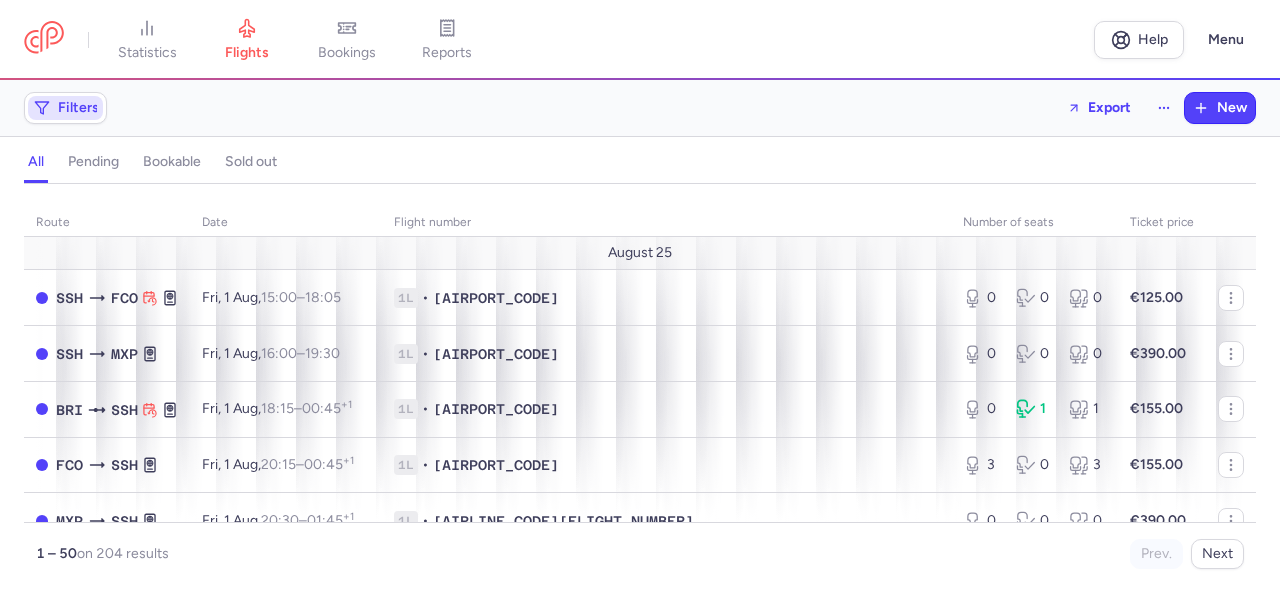 click on "Filters" 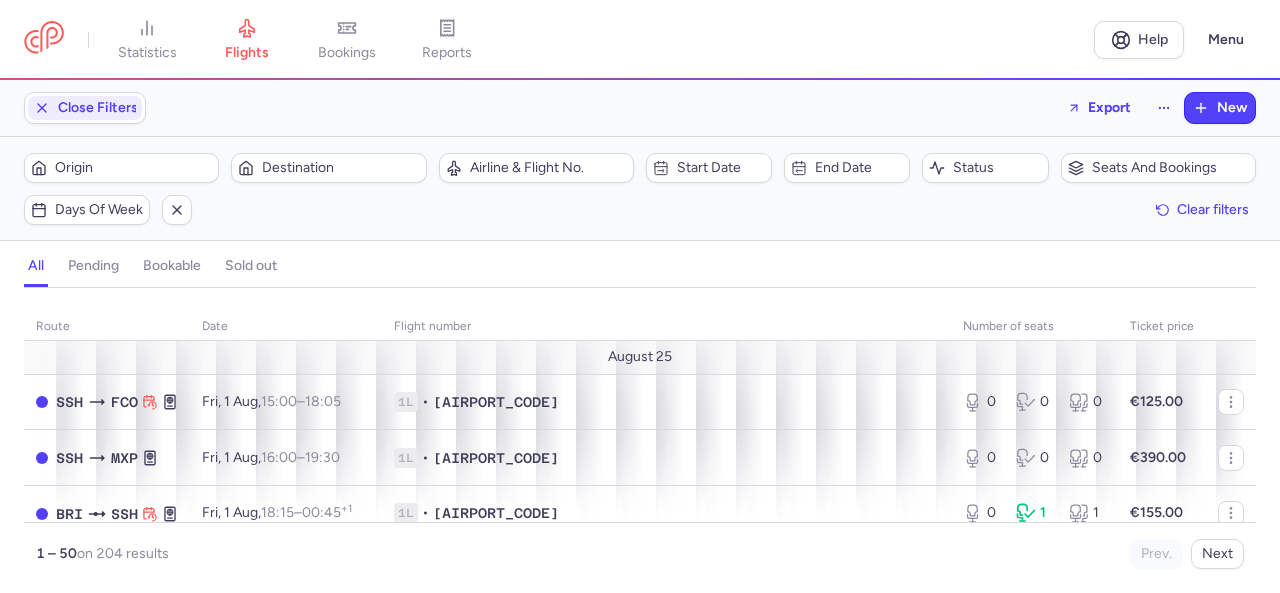 scroll, scrollTop: 0, scrollLeft: 0, axis: both 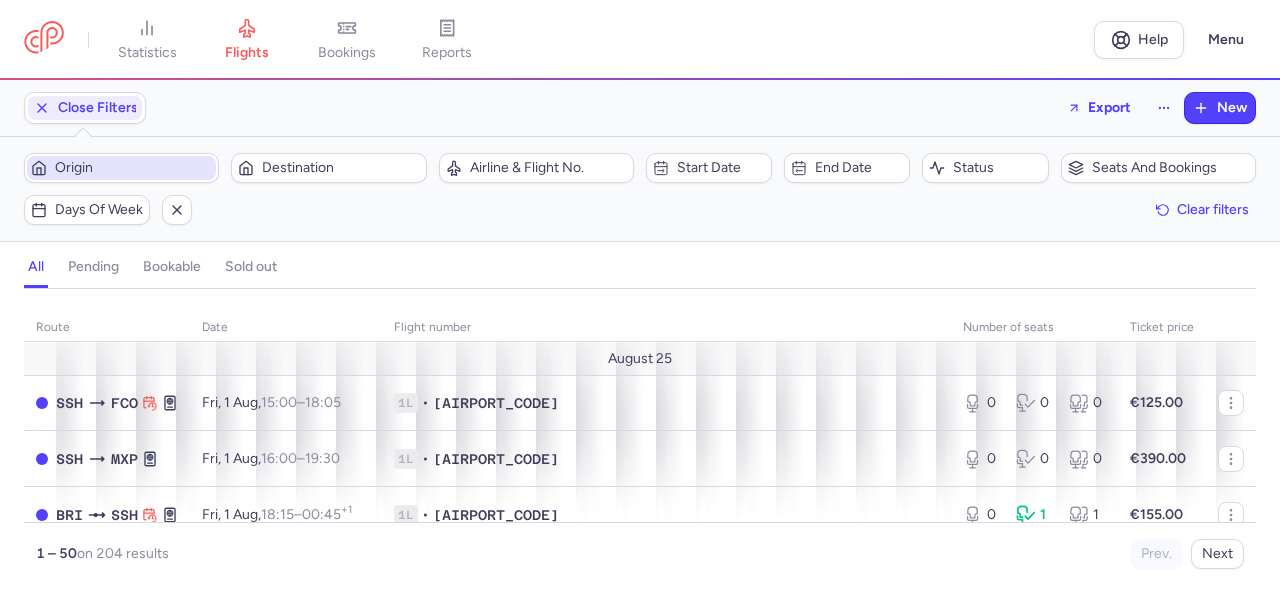 click on "Origin" at bounding box center [133, 168] 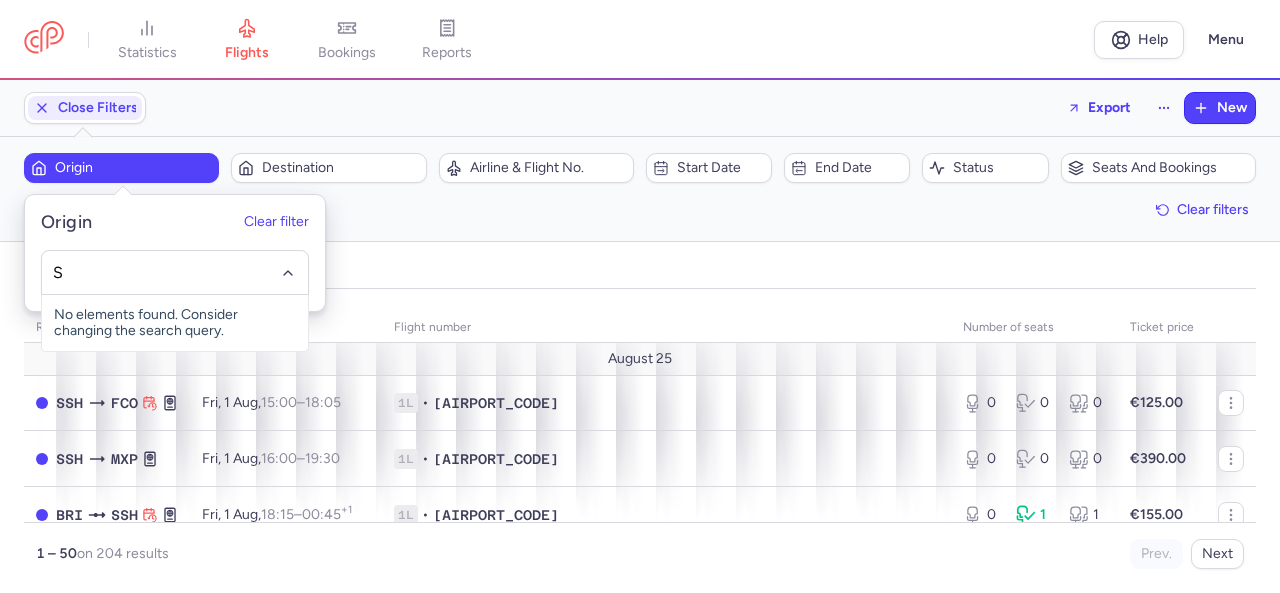 type on "[AIRLINE_CODE]" 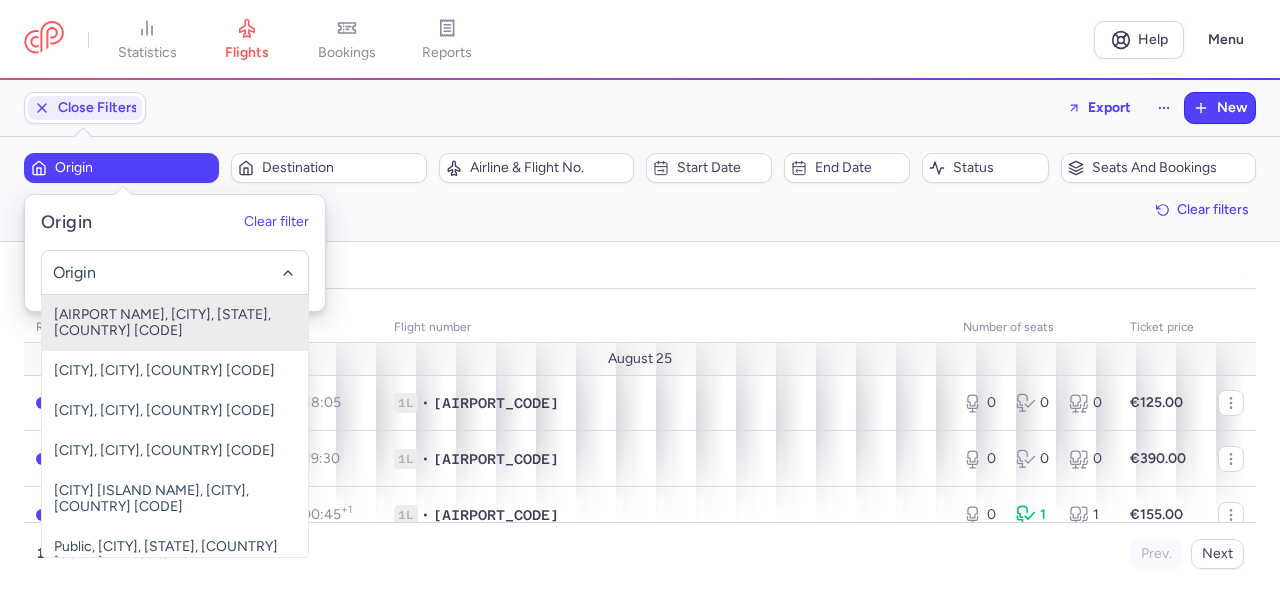 click on "Origin  Destination  Airline  & Flight No.  Start date  End date  Status  Seats and bookings  Days of week  Clear filters" 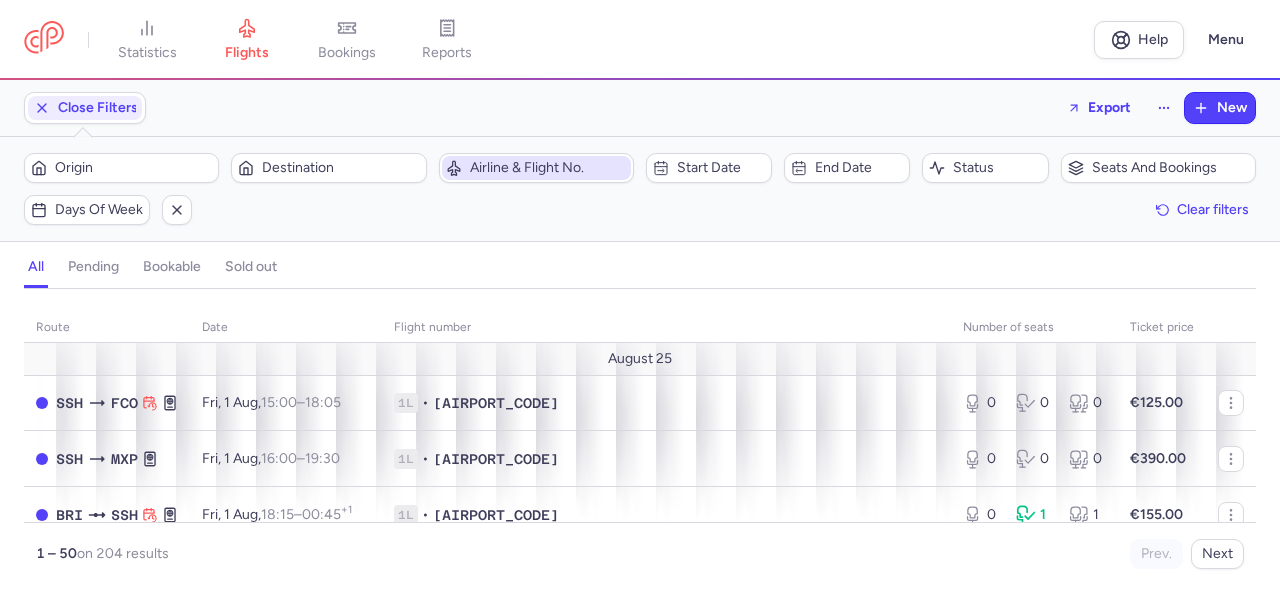 click on "Airline & Flight No." at bounding box center (536, 168) 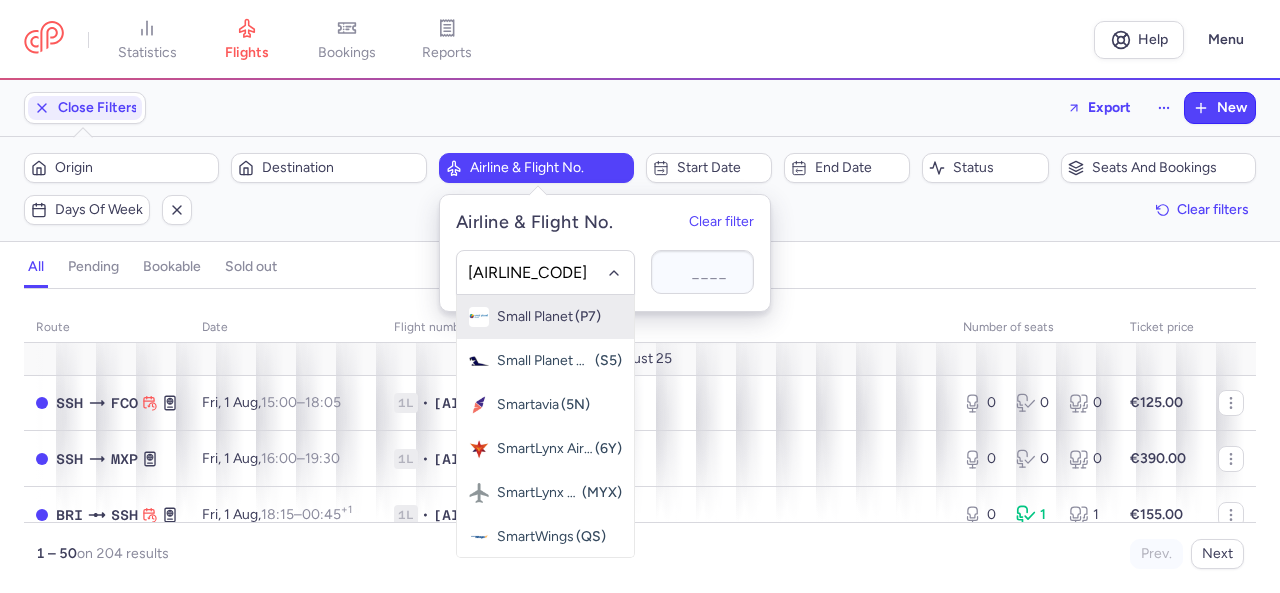 type on "[AIRLINE_CODE]" 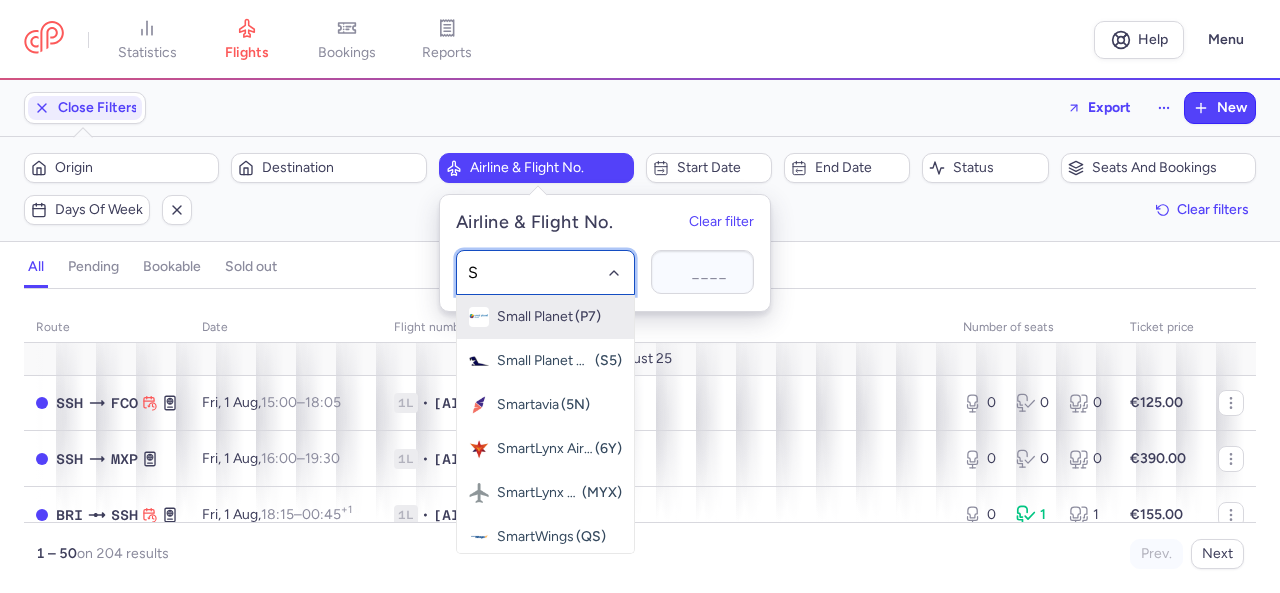 type on "[AIRLINE_CODE]" 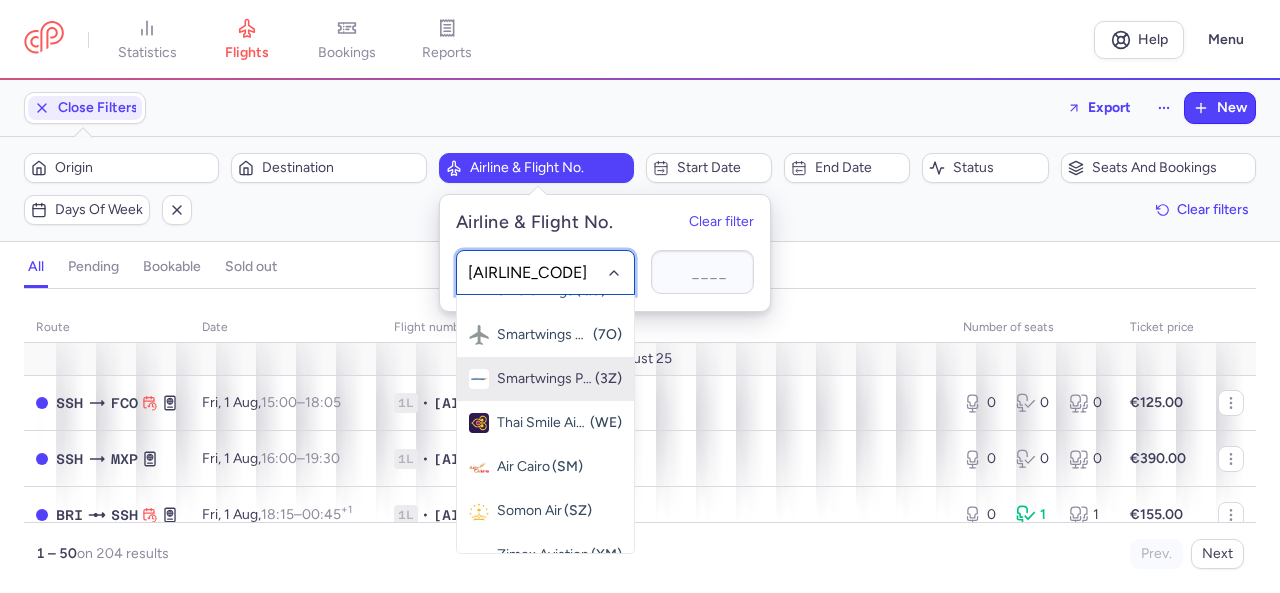 scroll, scrollTop: 270, scrollLeft: 0, axis: vertical 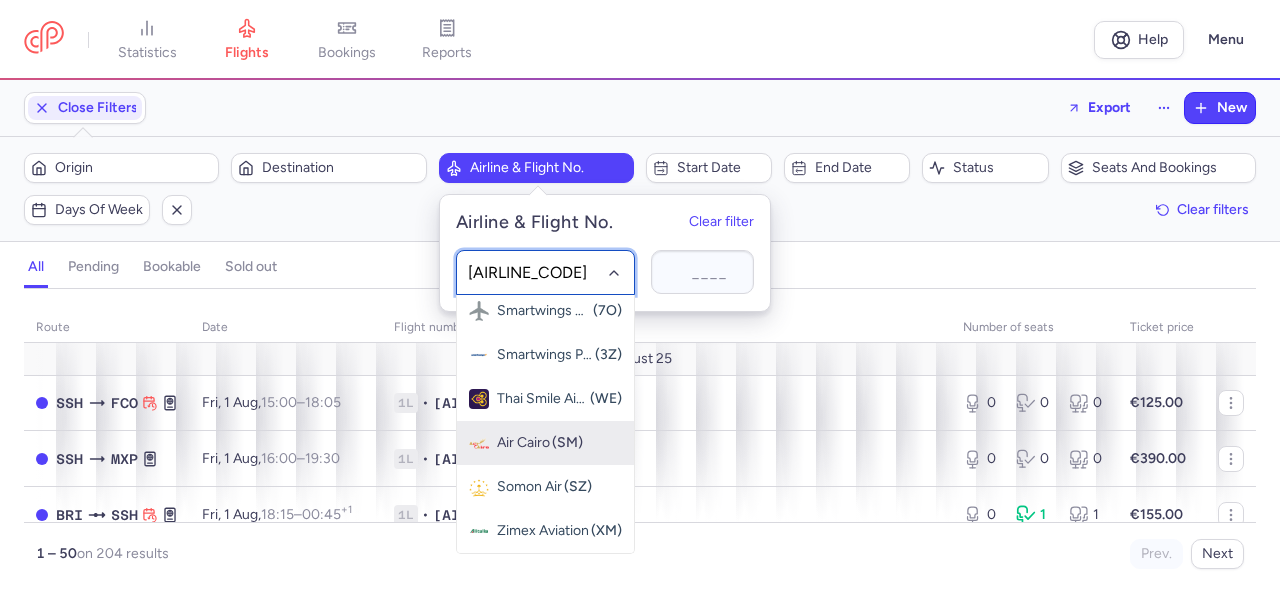 click on "(SM)" at bounding box center (567, 443) 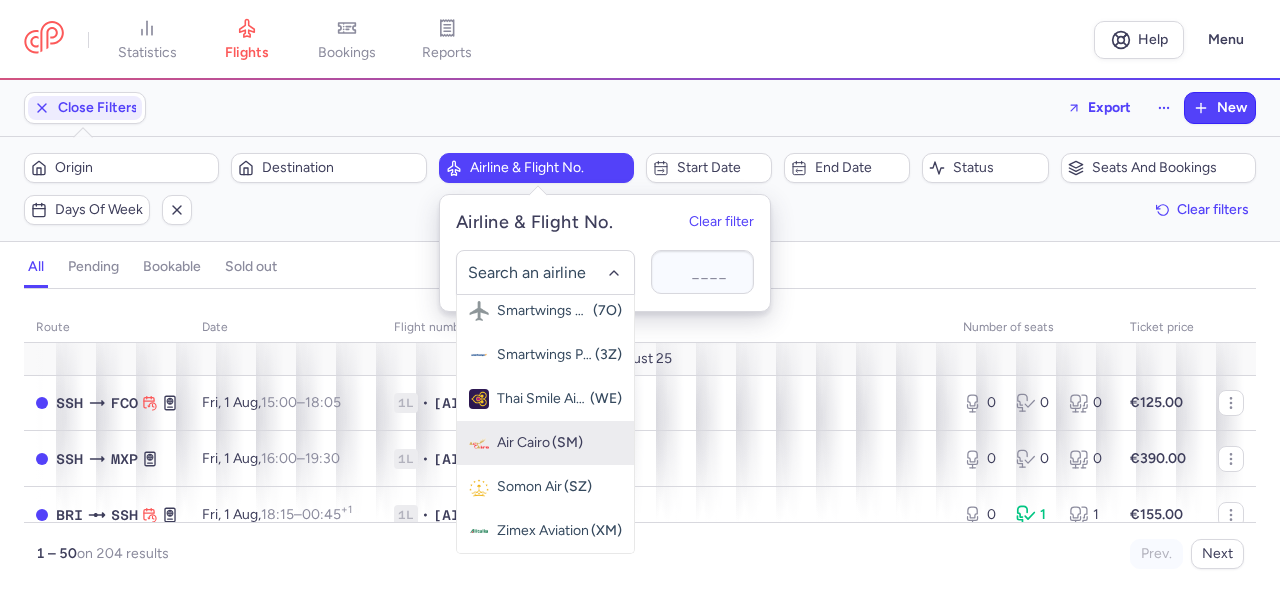 scroll, scrollTop: 0, scrollLeft: 0, axis: both 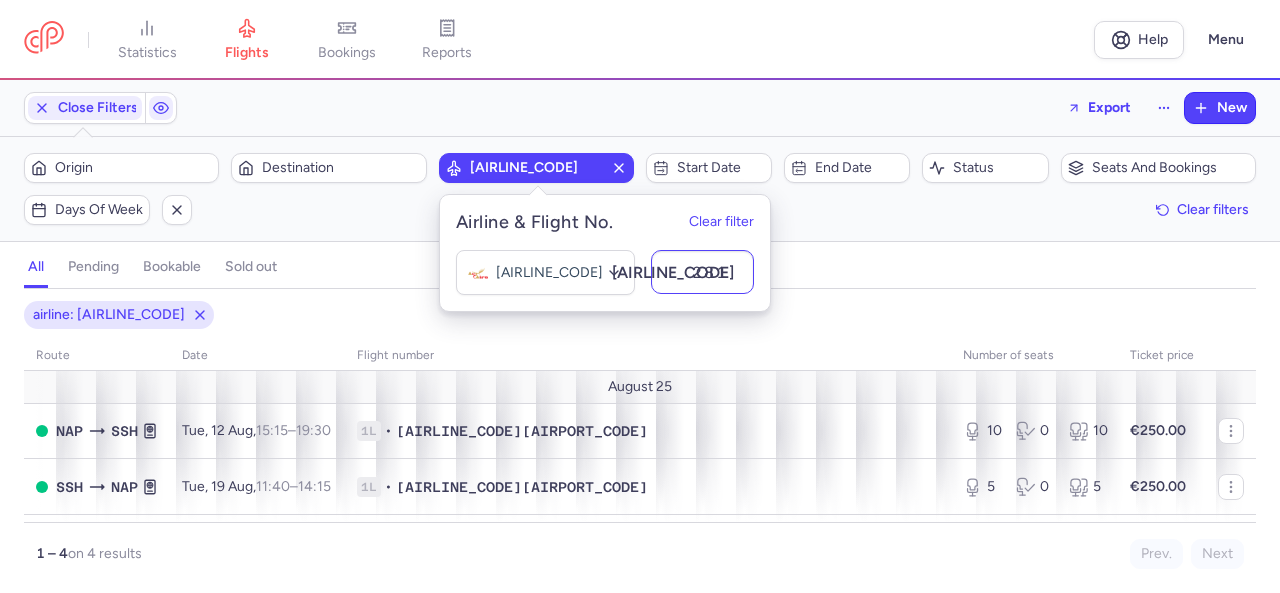 type on "[NUMBER]" 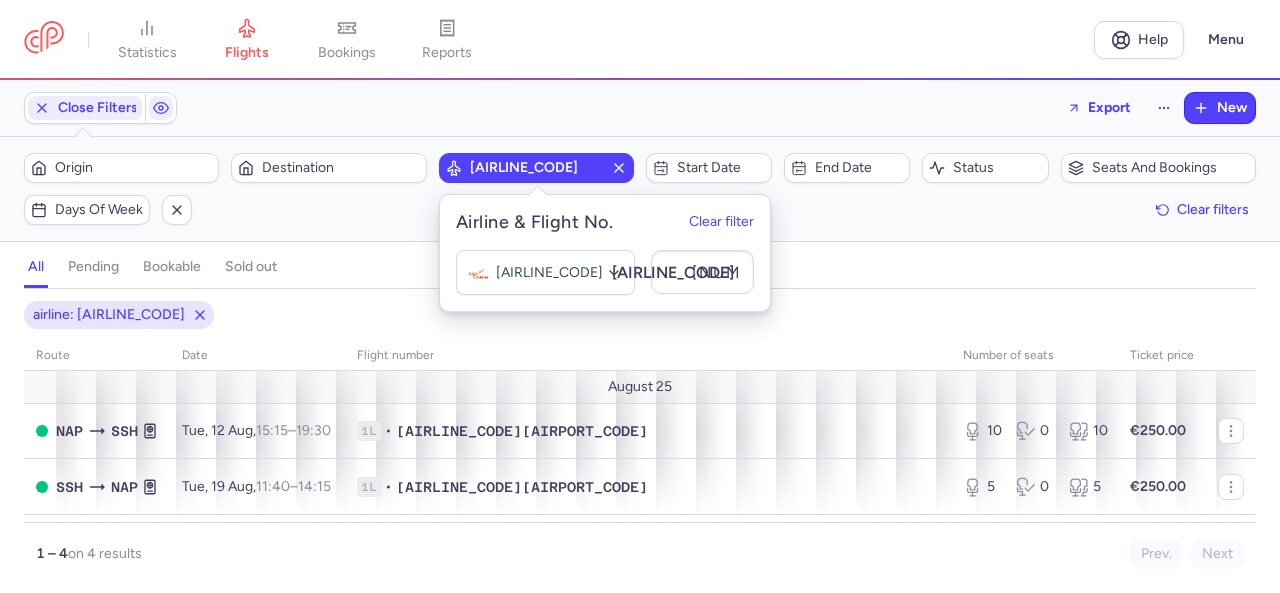 click on "all pending bookable sold out" at bounding box center (640, 271) 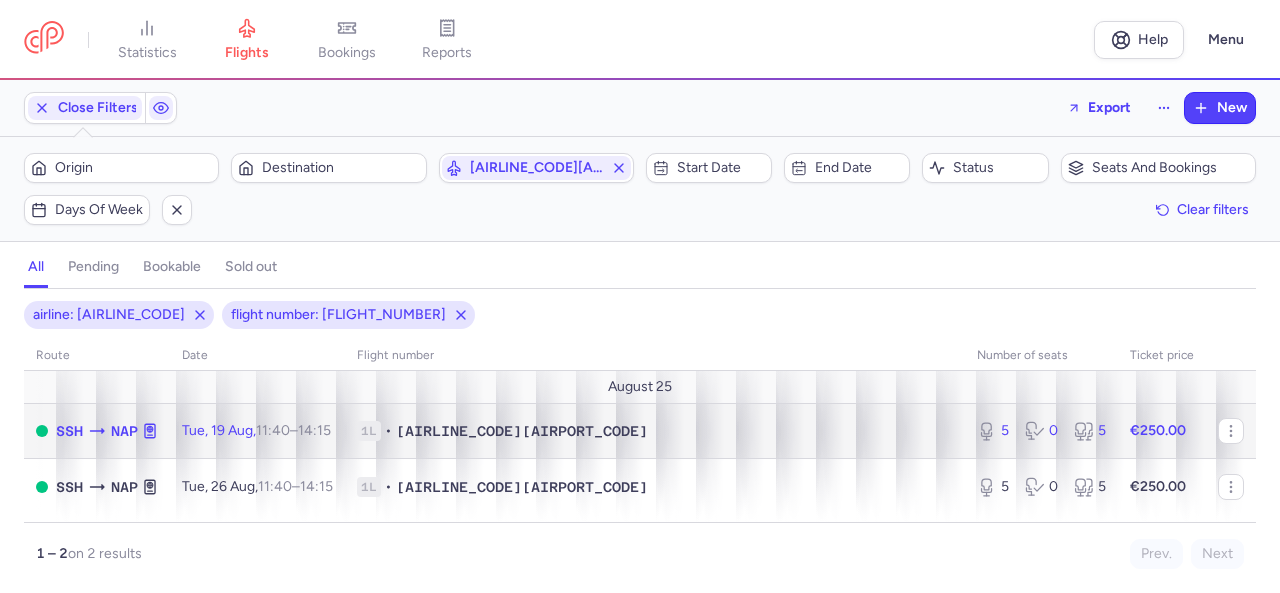 click on "€250.00" 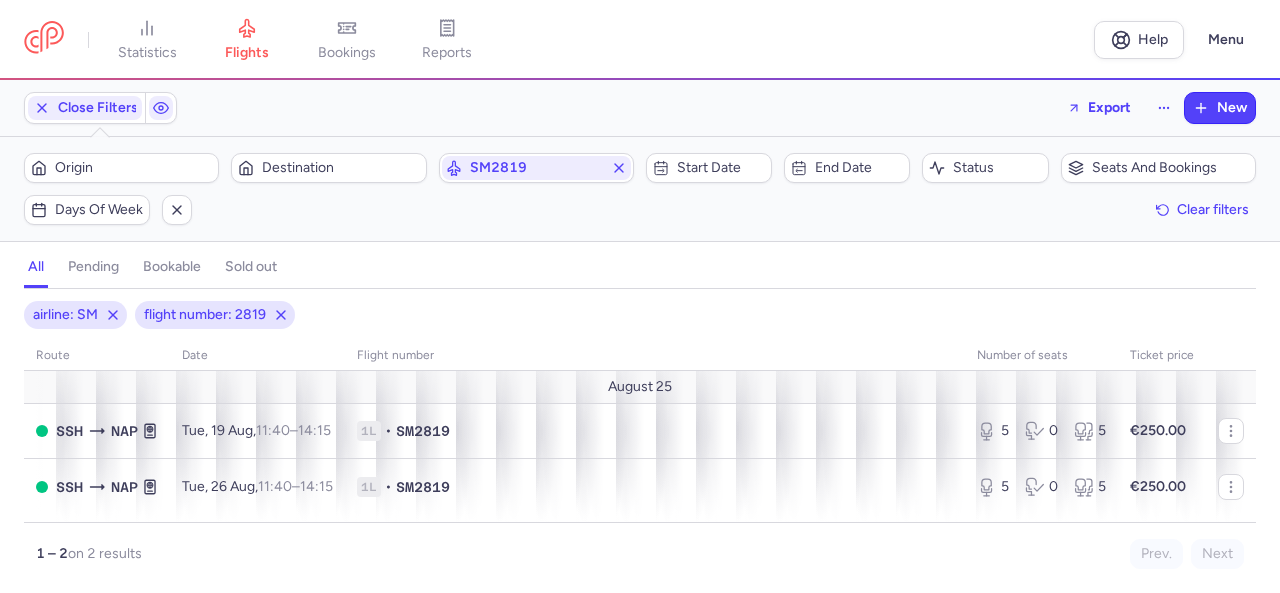 scroll, scrollTop: 0, scrollLeft: 0, axis: both 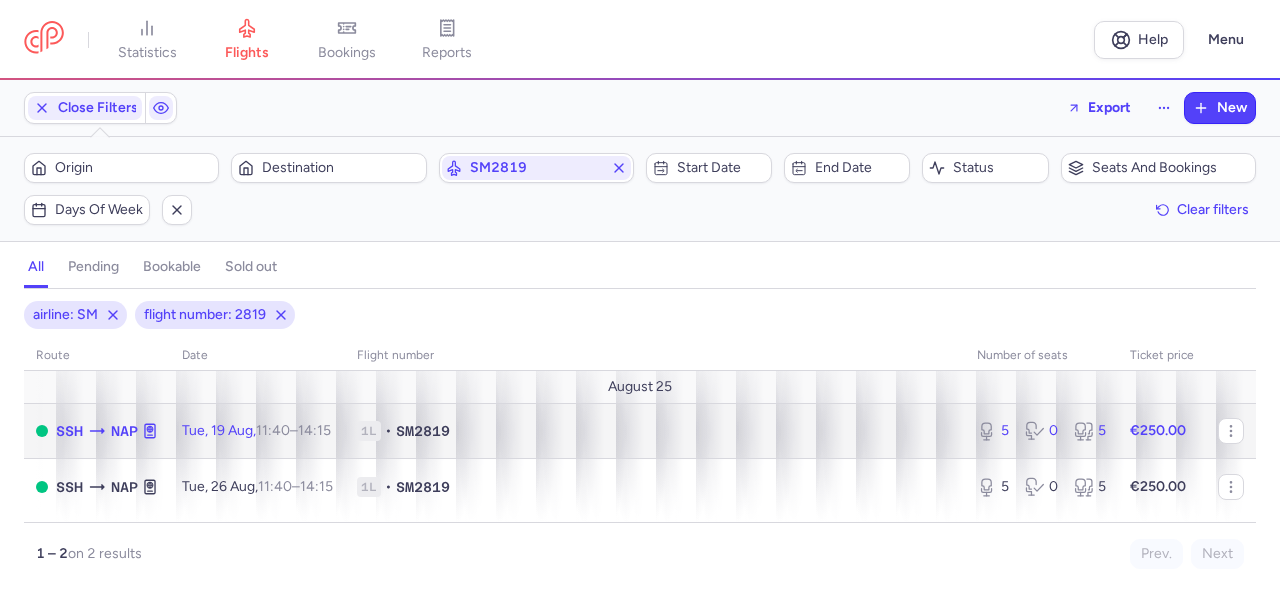 click 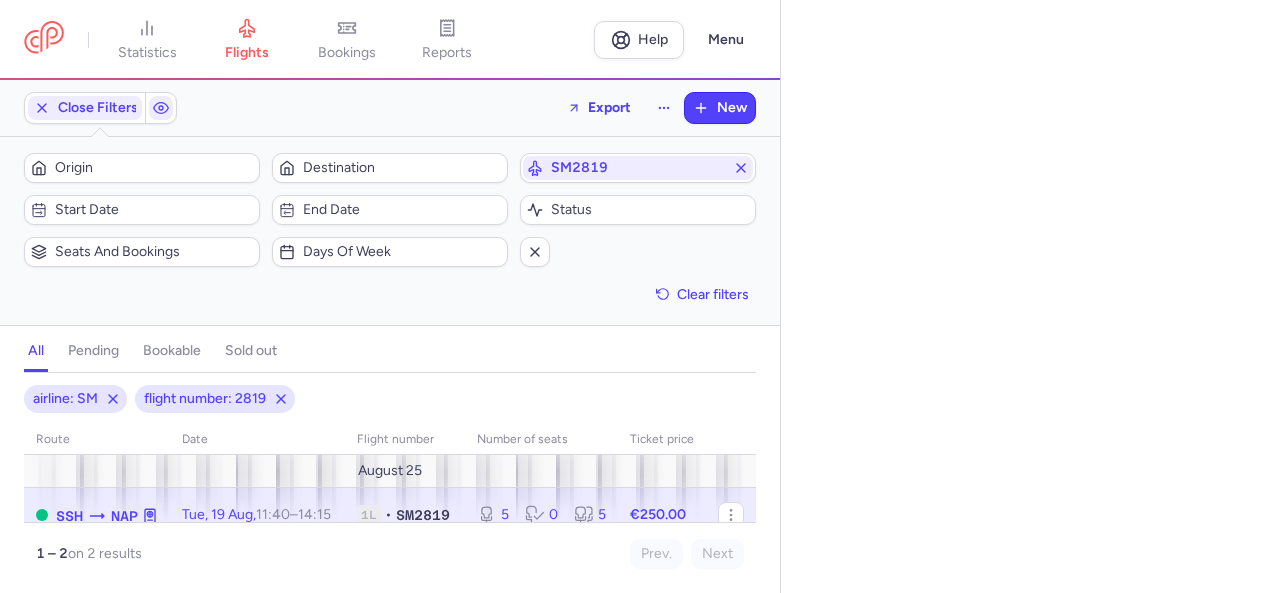 select on "days" 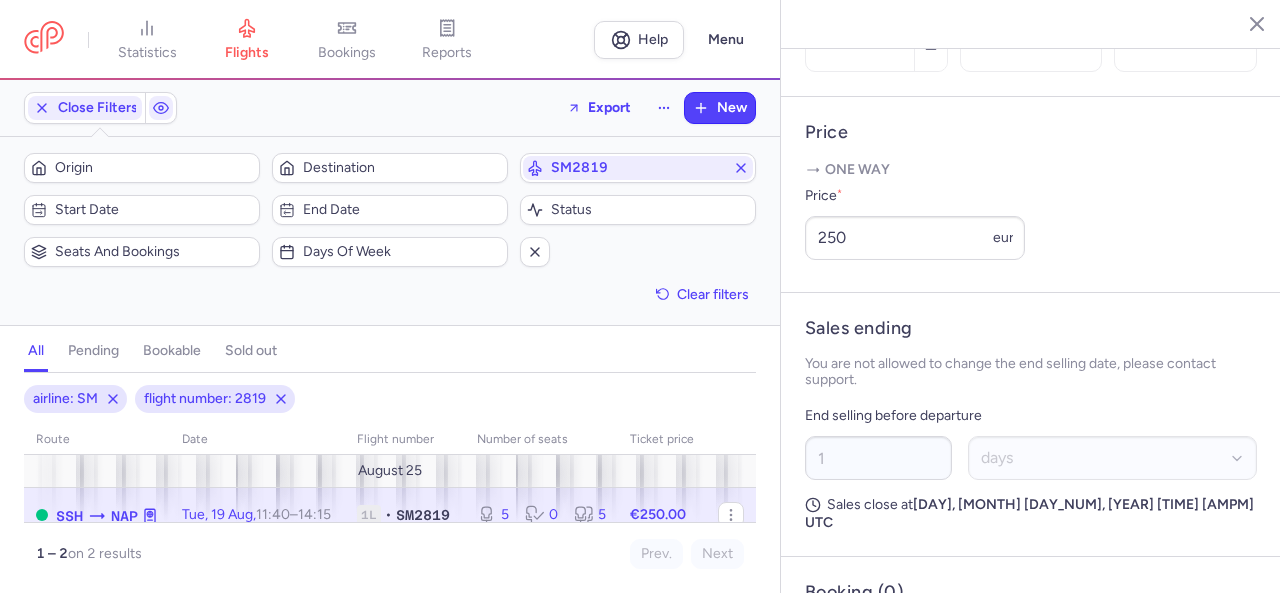 scroll, scrollTop: 700, scrollLeft: 0, axis: vertical 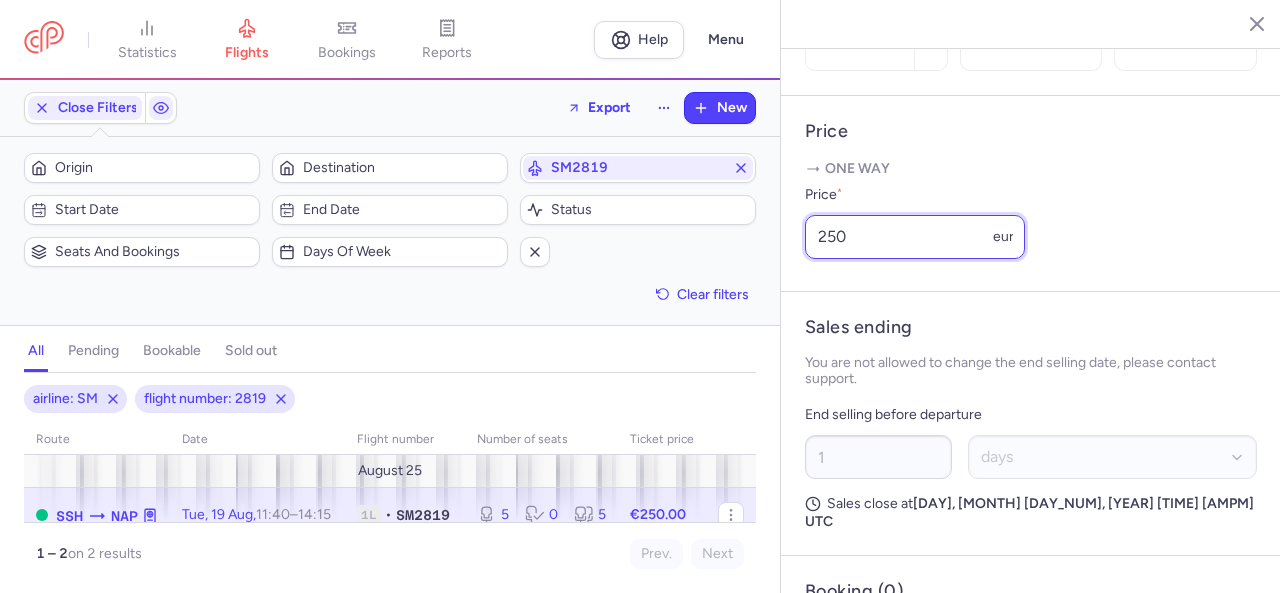 click on "250" at bounding box center (915, 237) 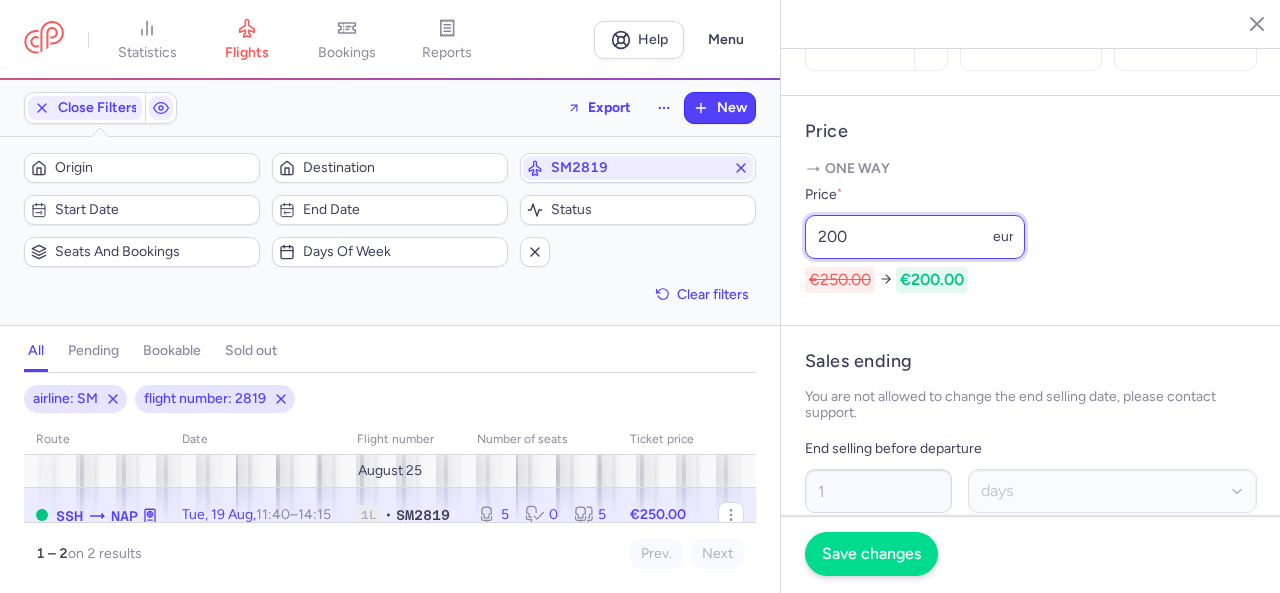 type on "200" 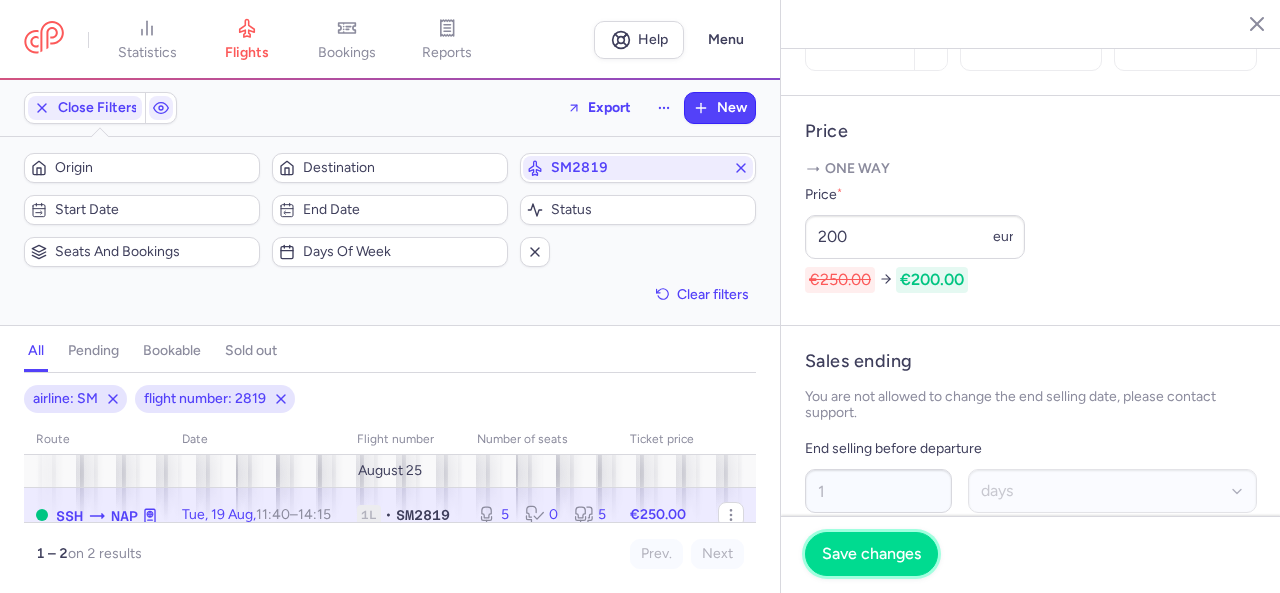 click on "Save changes" at bounding box center [871, 554] 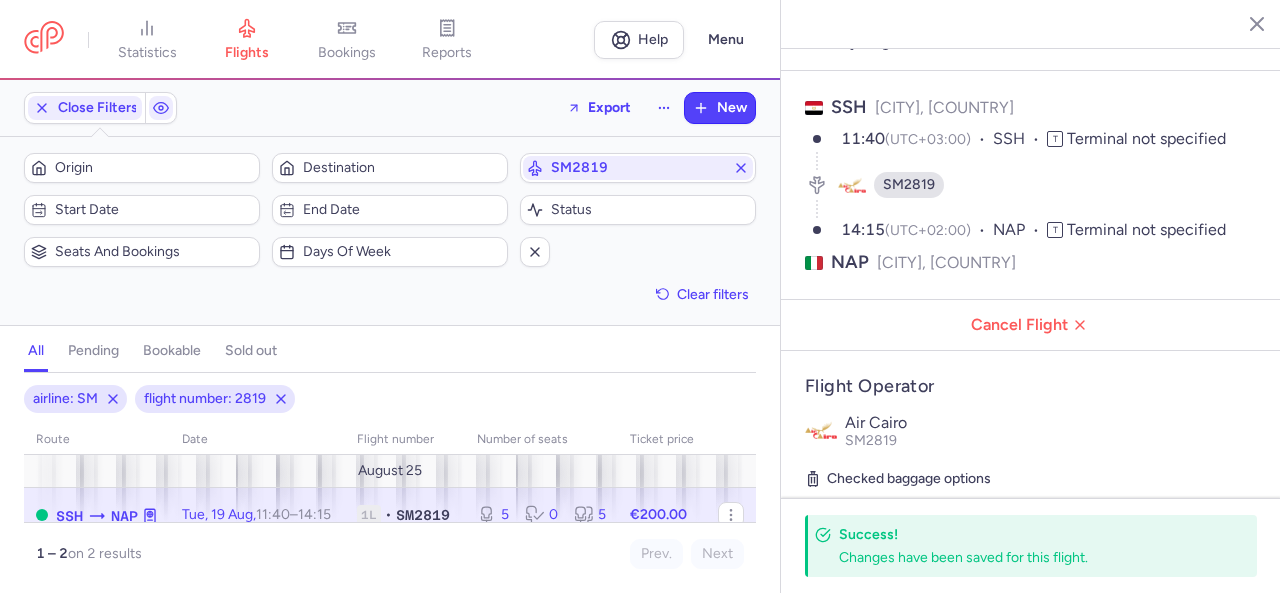 scroll, scrollTop: 0, scrollLeft: 0, axis: both 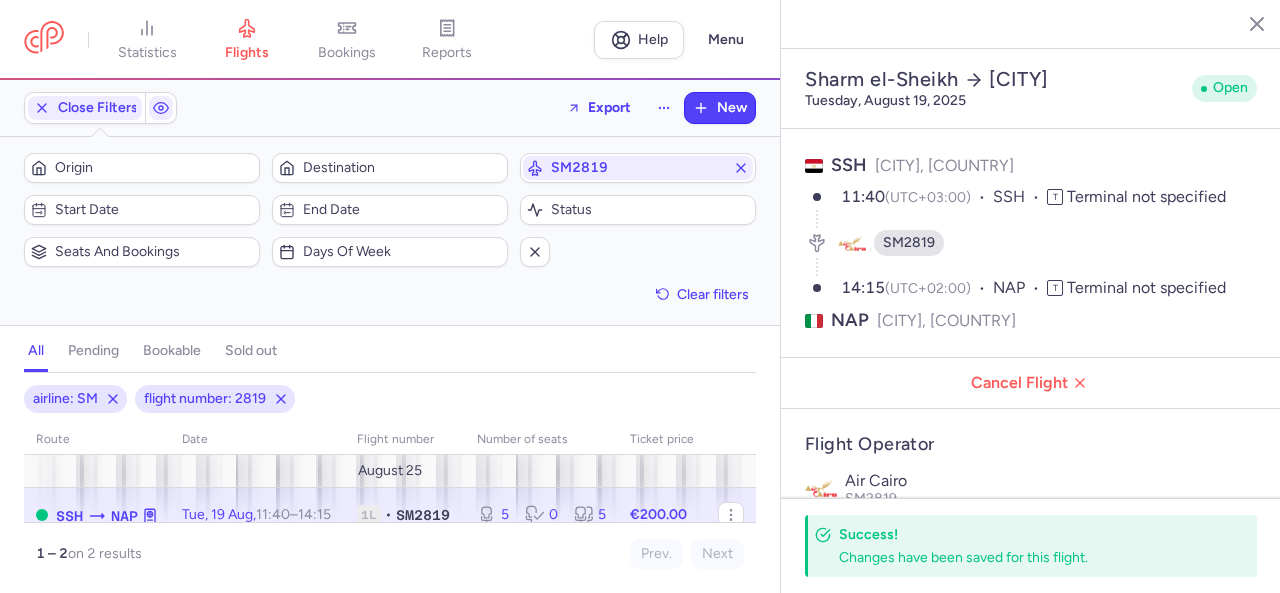click at bounding box center (1242, 23) 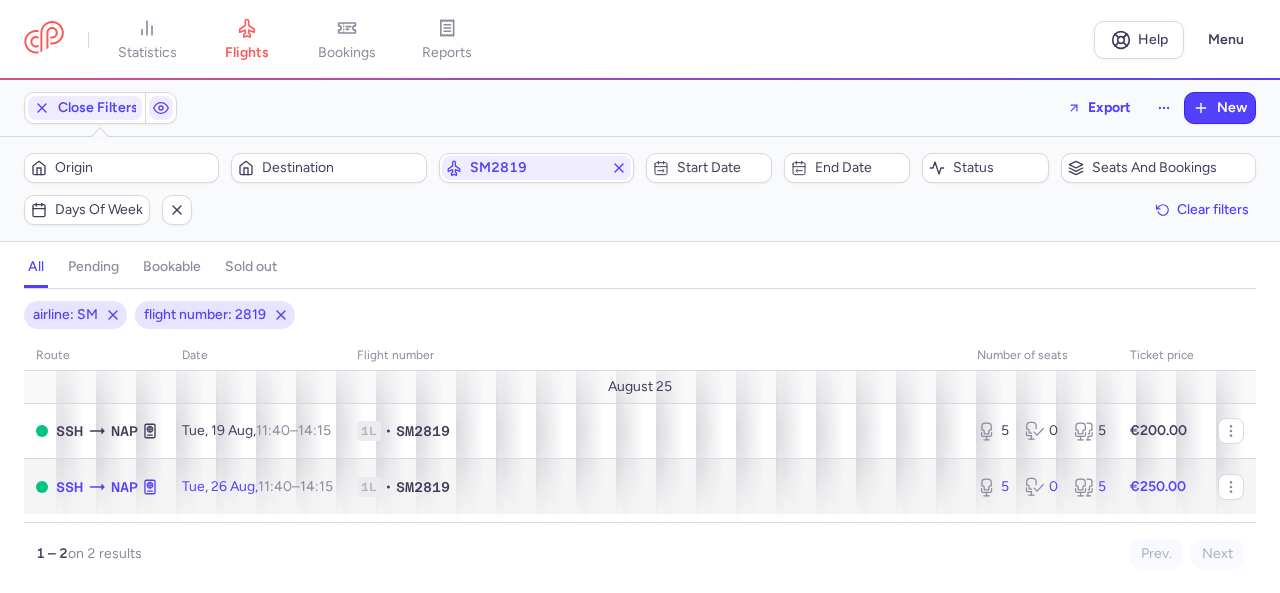 click 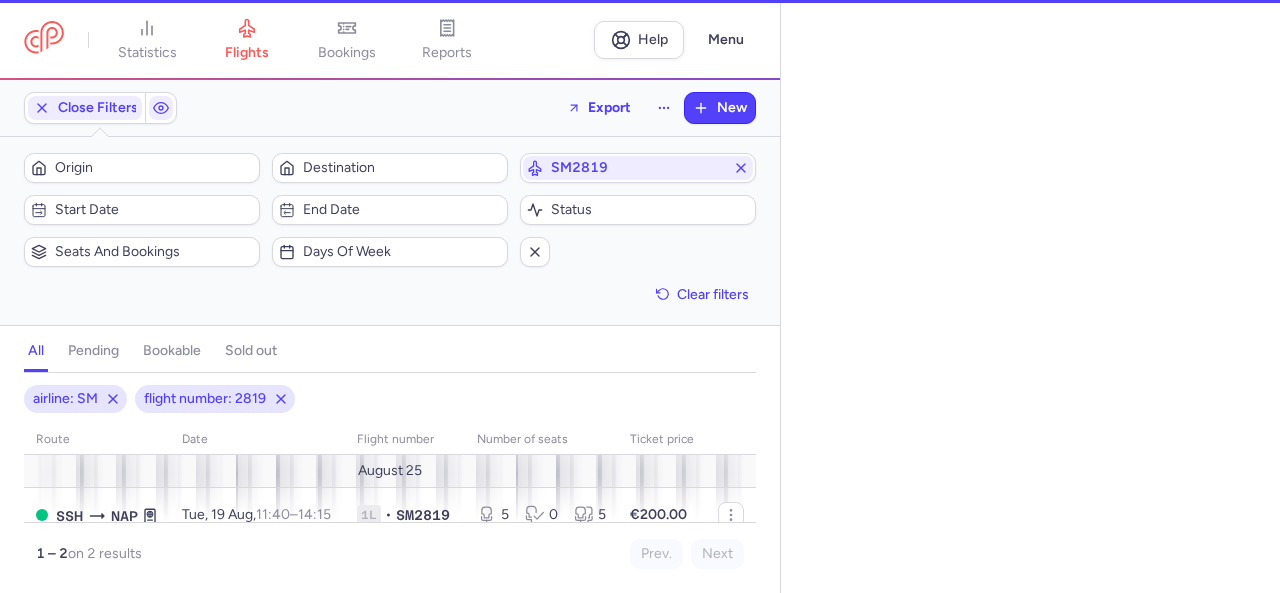 select on "days" 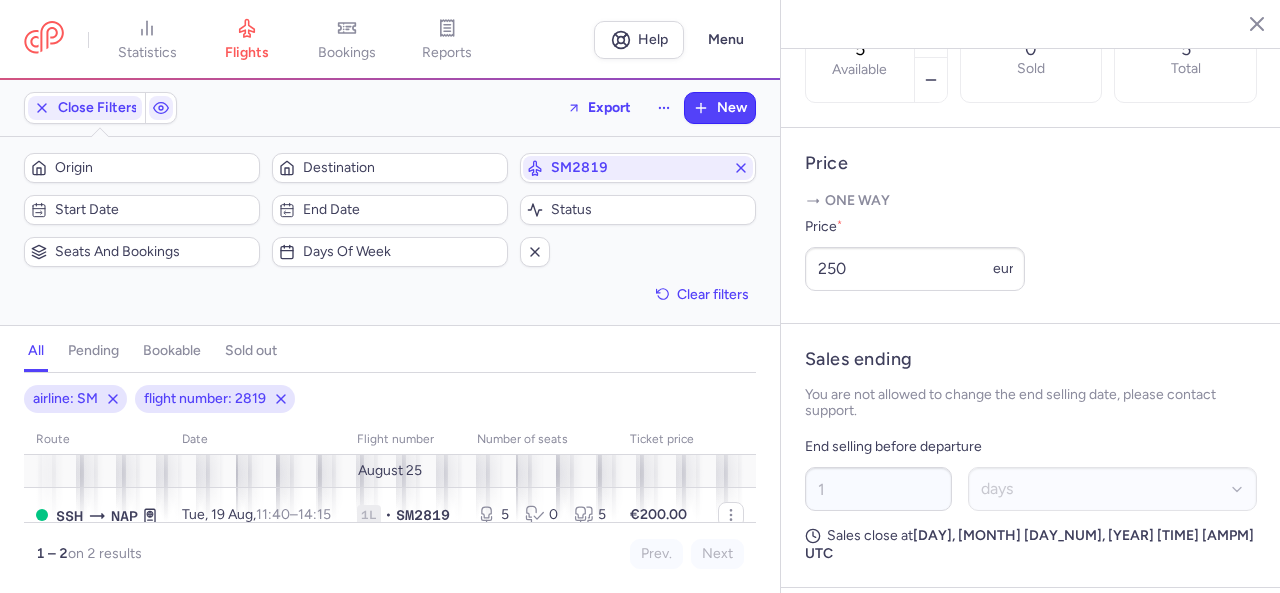 scroll, scrollTop: 700, scrollLeft: 0, axis: vertical 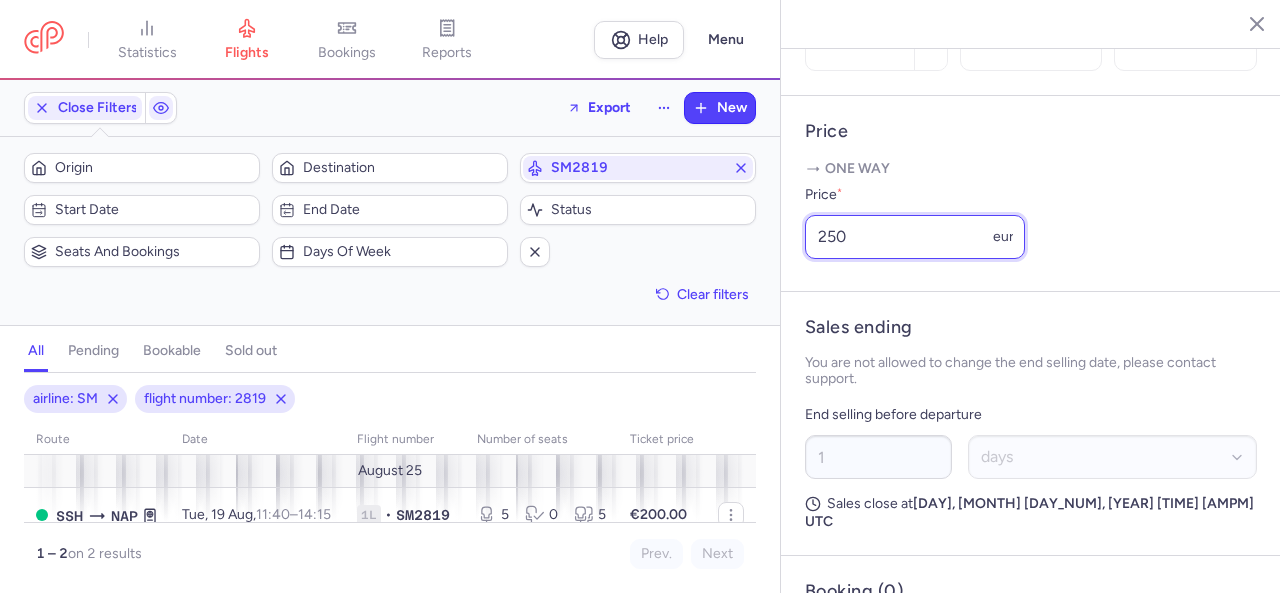 click on "250" at bounding box center (915, 237) 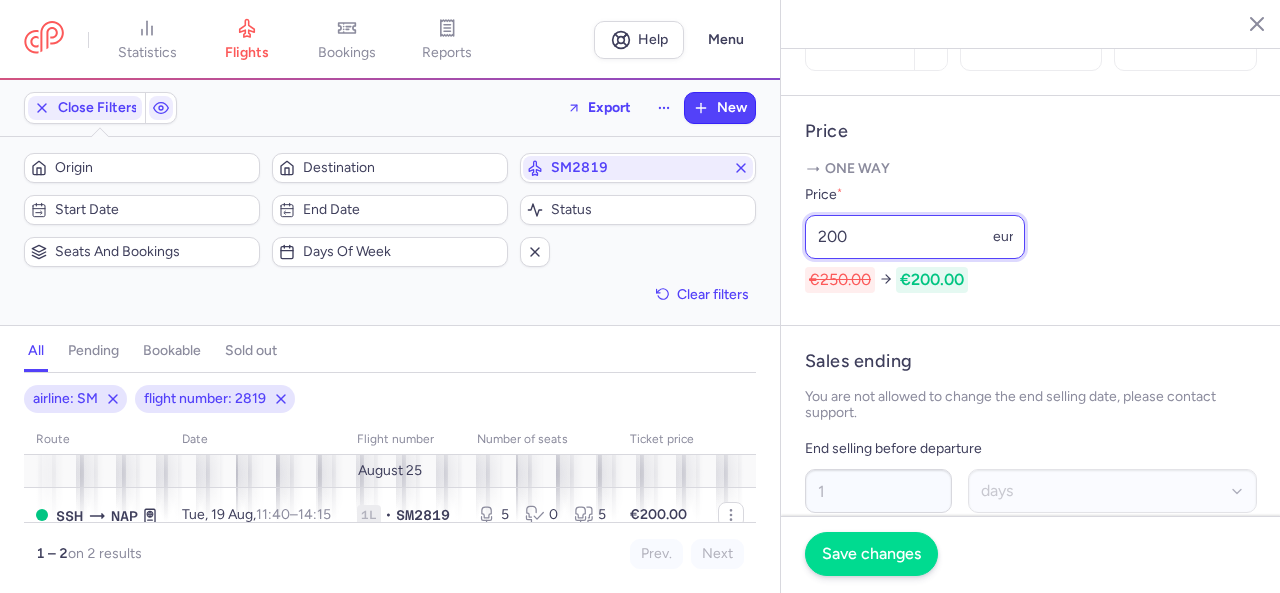 type on "200" 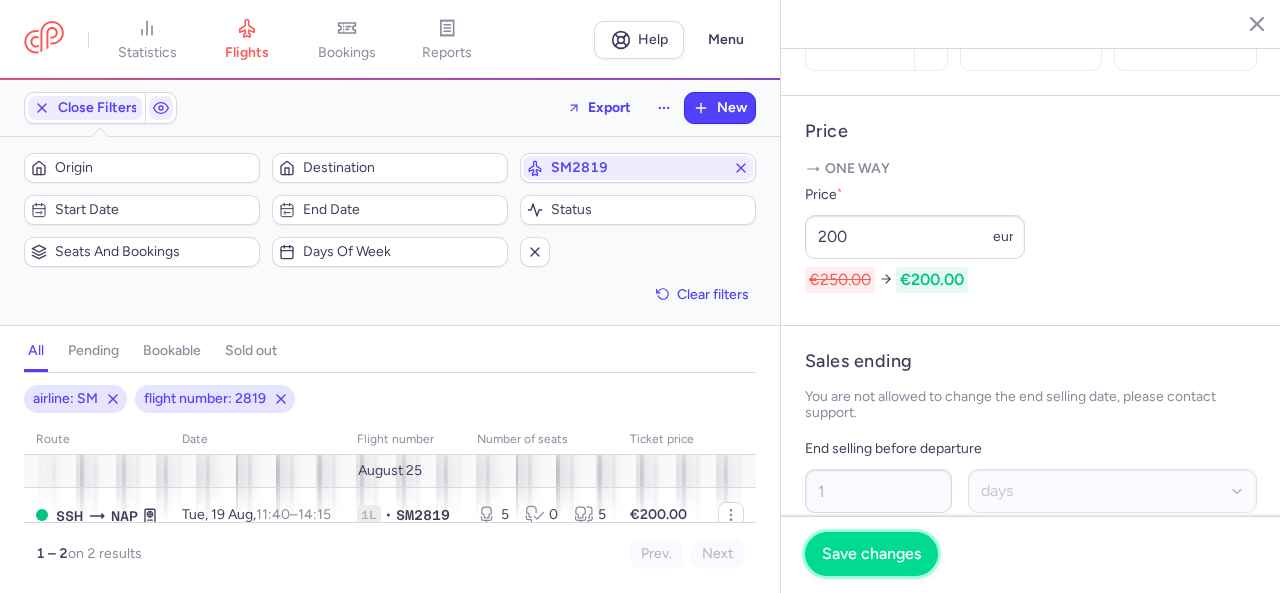 click on "Save changes" at bounding box center (871, 554) 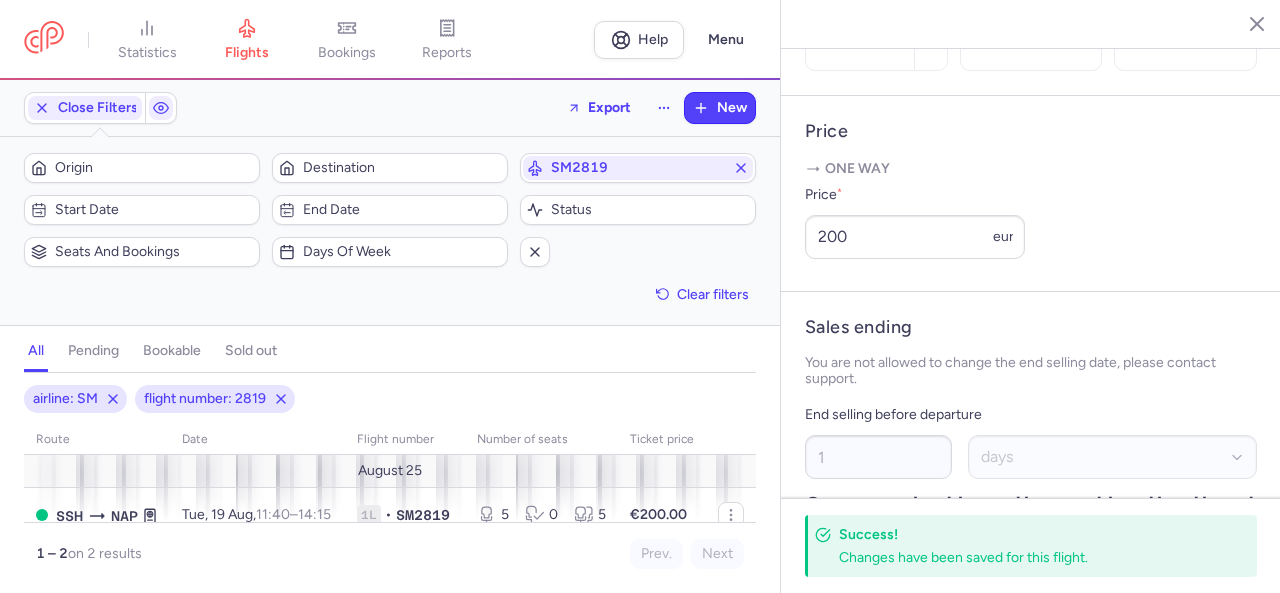 click 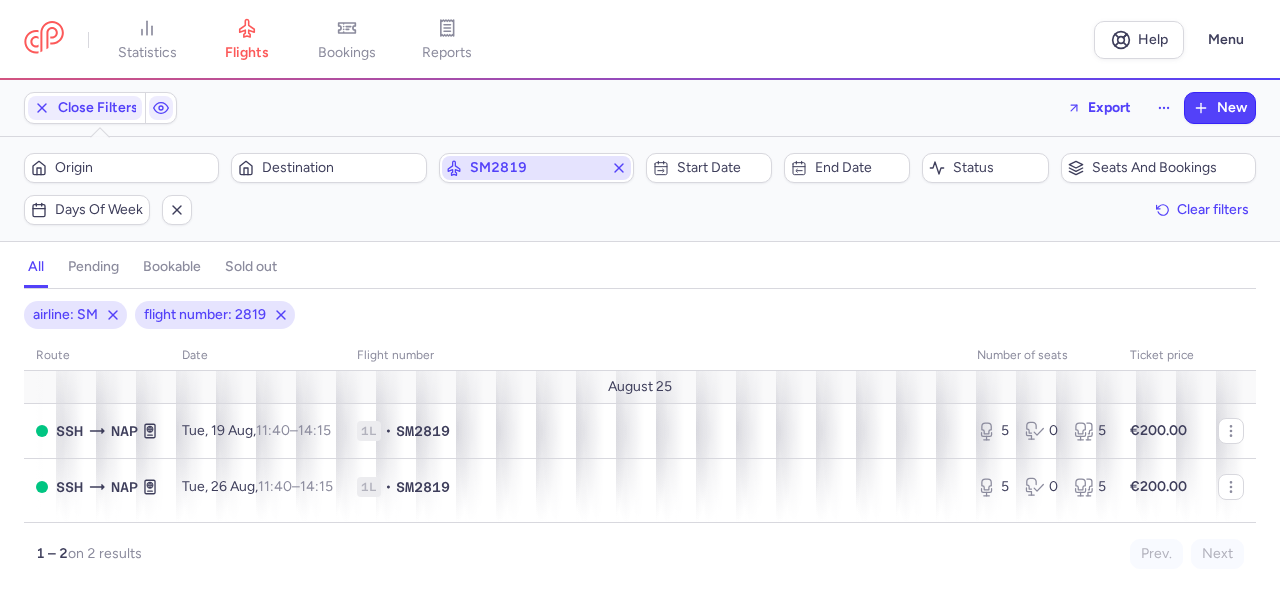click on "[AIRLINE_CODE][AIRPORT_CODE]" at bounding box center [536, 168] 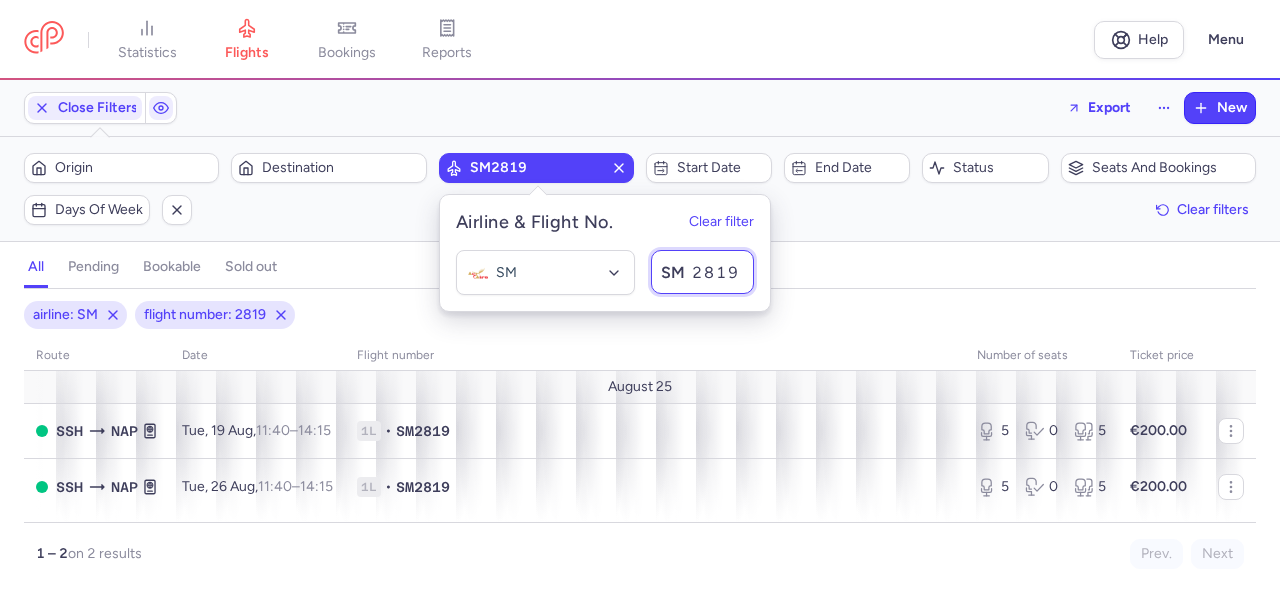 click on "[NUMBER]" at bounding box center (702, 272) 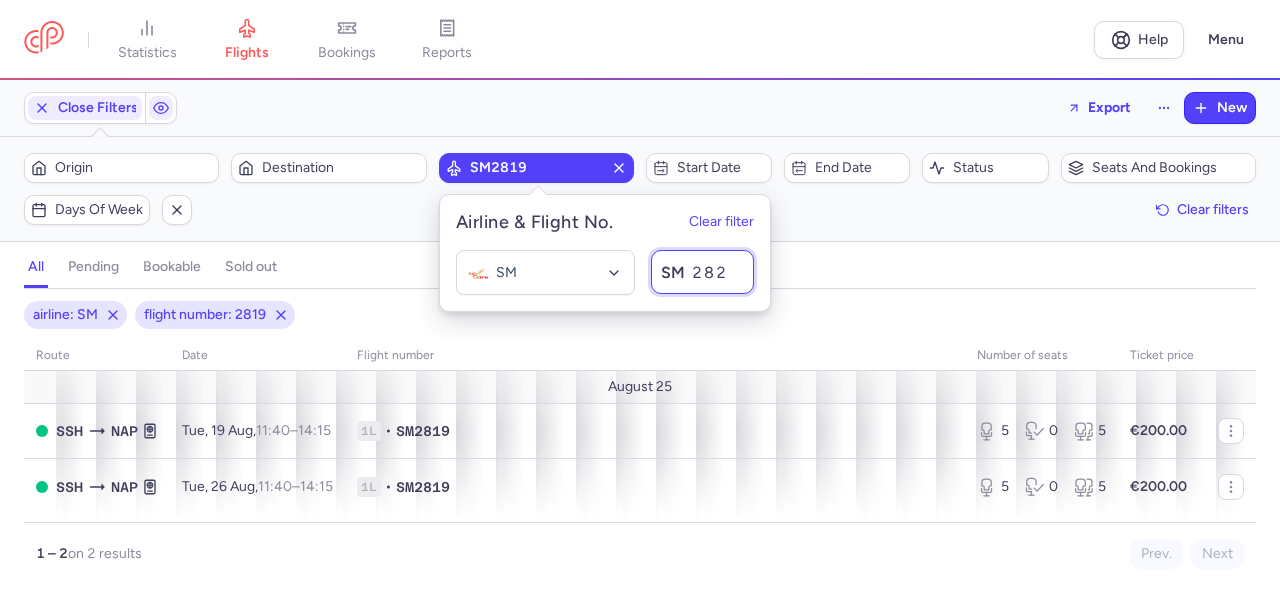 type on "2820" 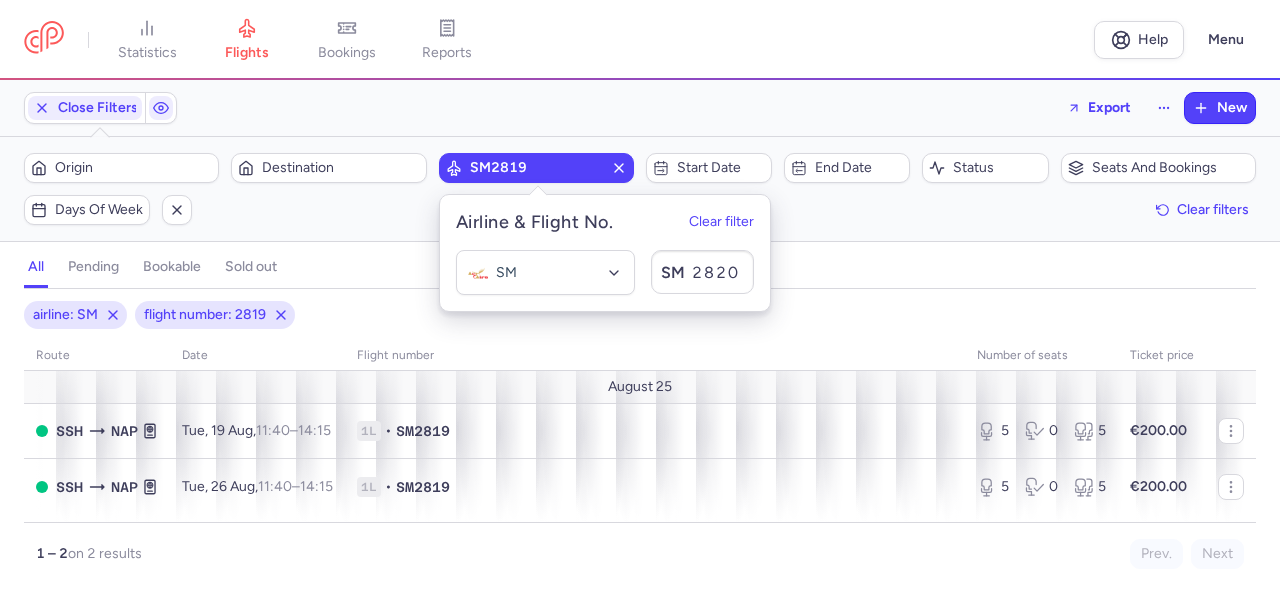 click on "all pending bookable sold out" at bounding box center [640, 271] 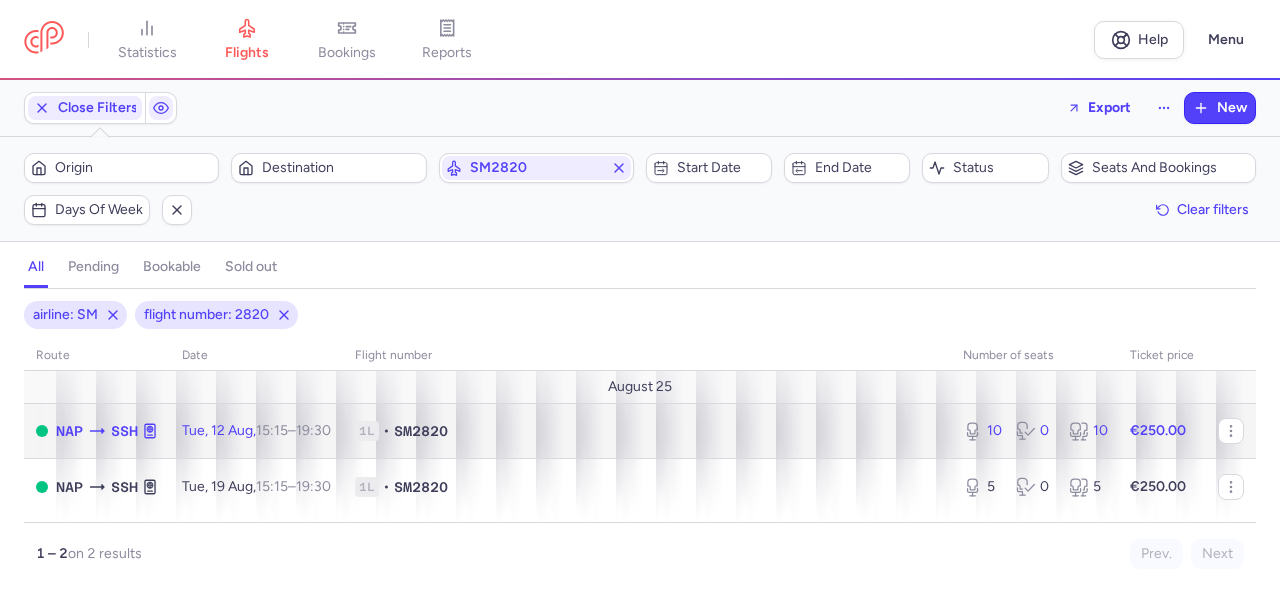click 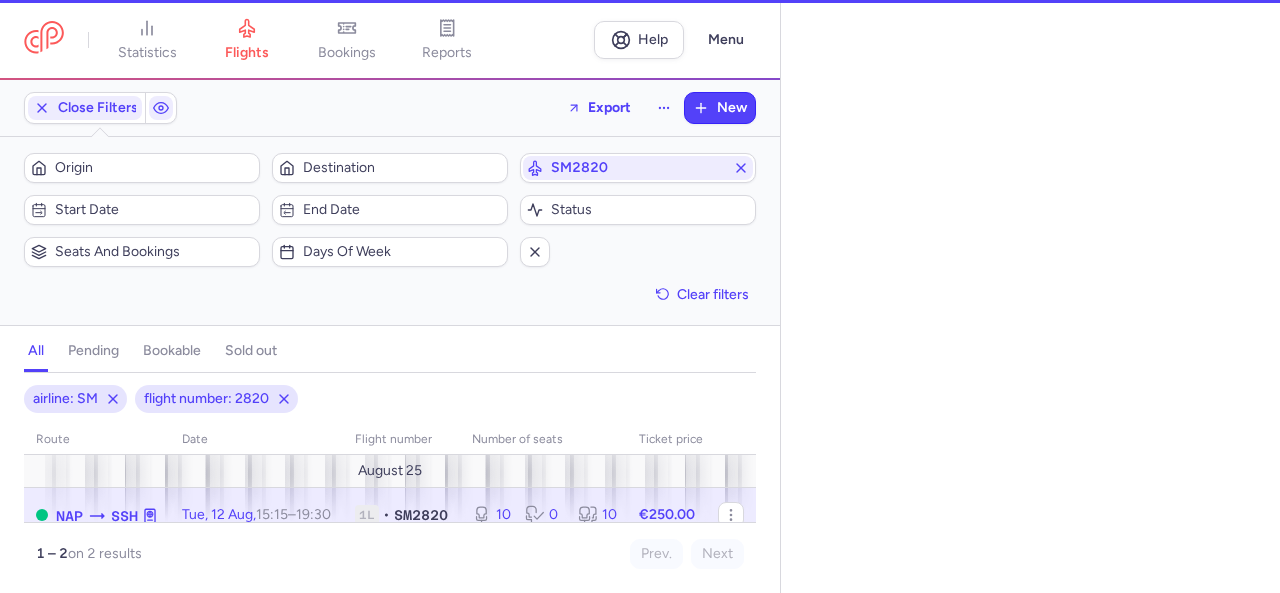 select on "days" 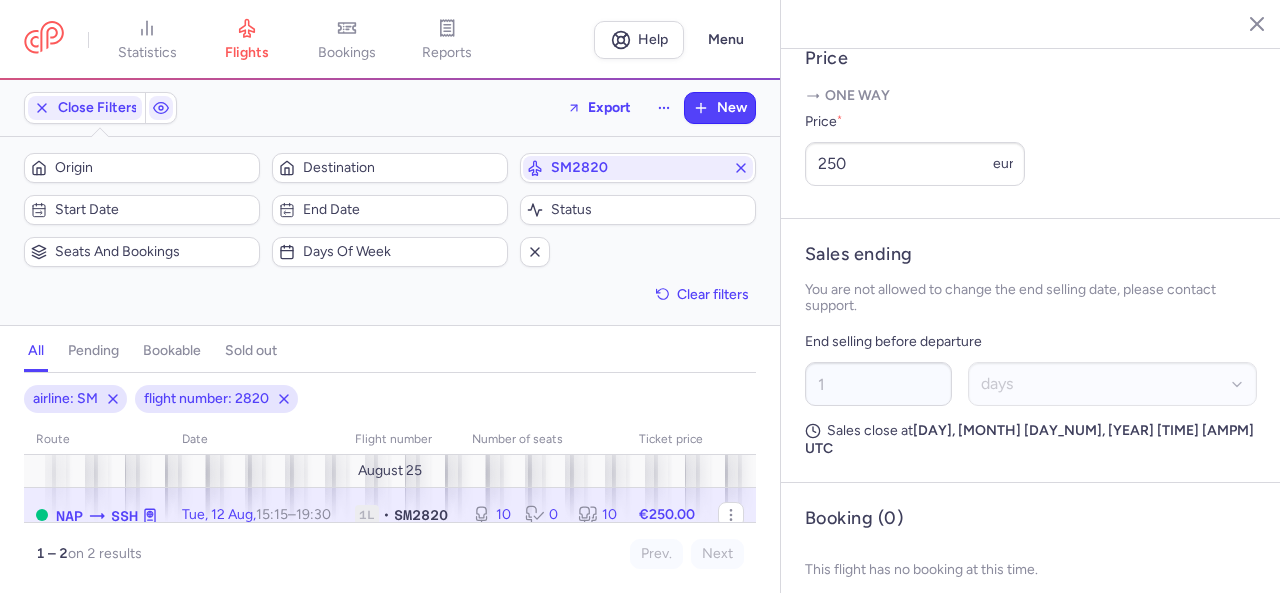 scroll, scrollTop: 832, scrollLeft: 0, axis: vertical 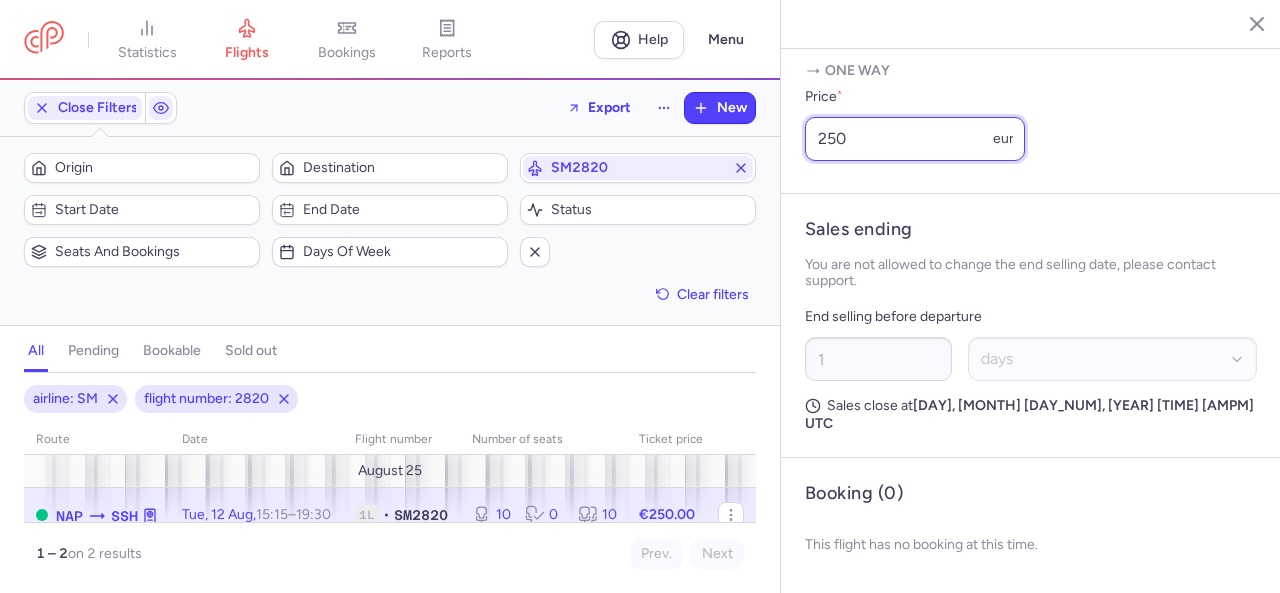 click on "250" at bounding box center [915, 139] 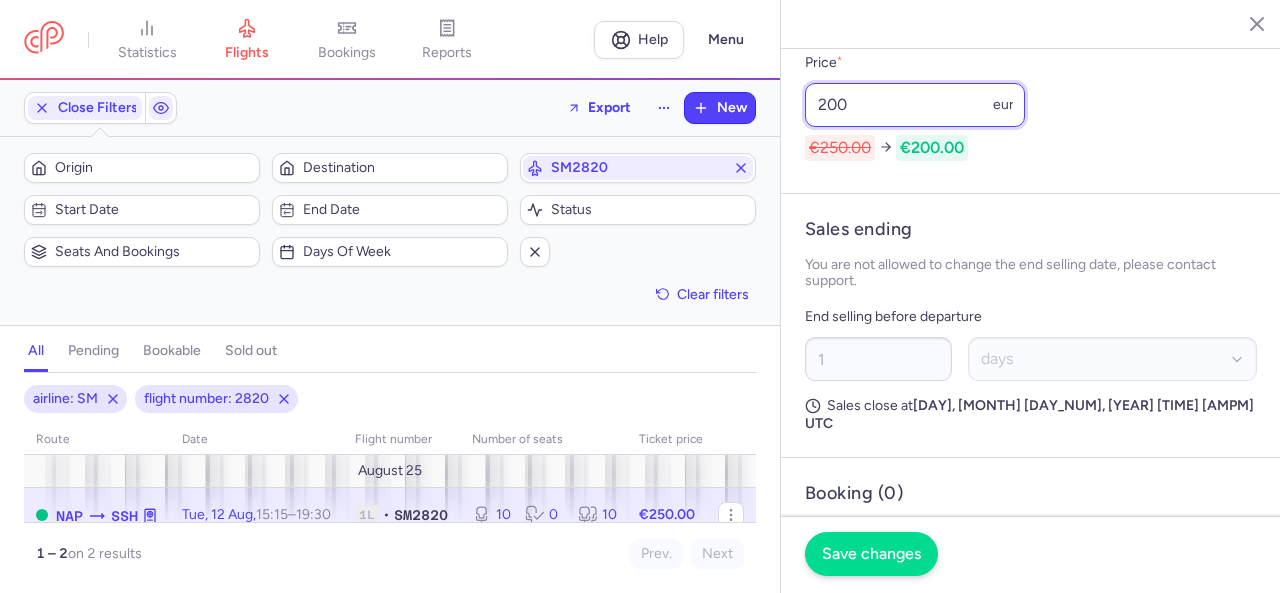 type on "200" 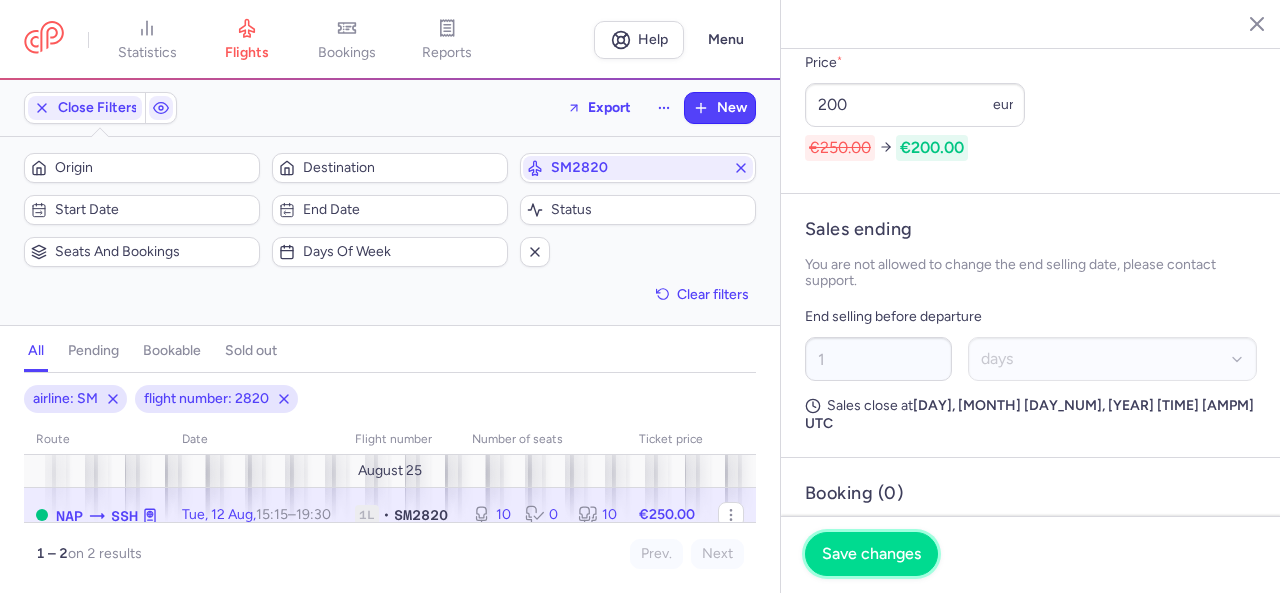 click on "Save changes" at bounding box center (871, 554) 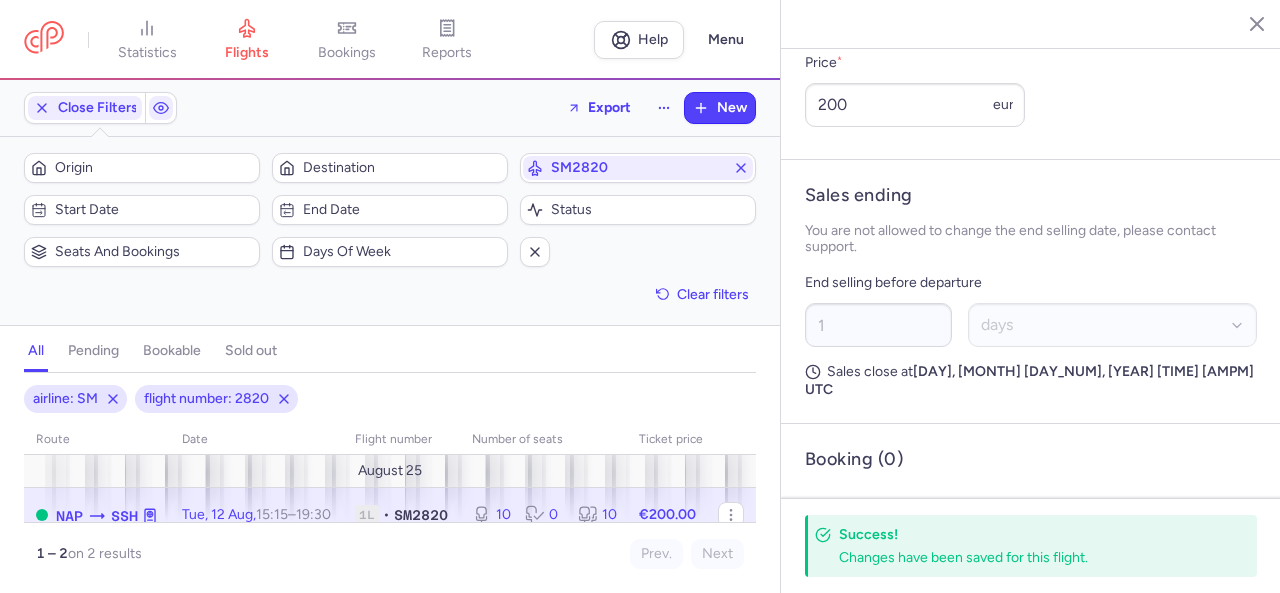 click 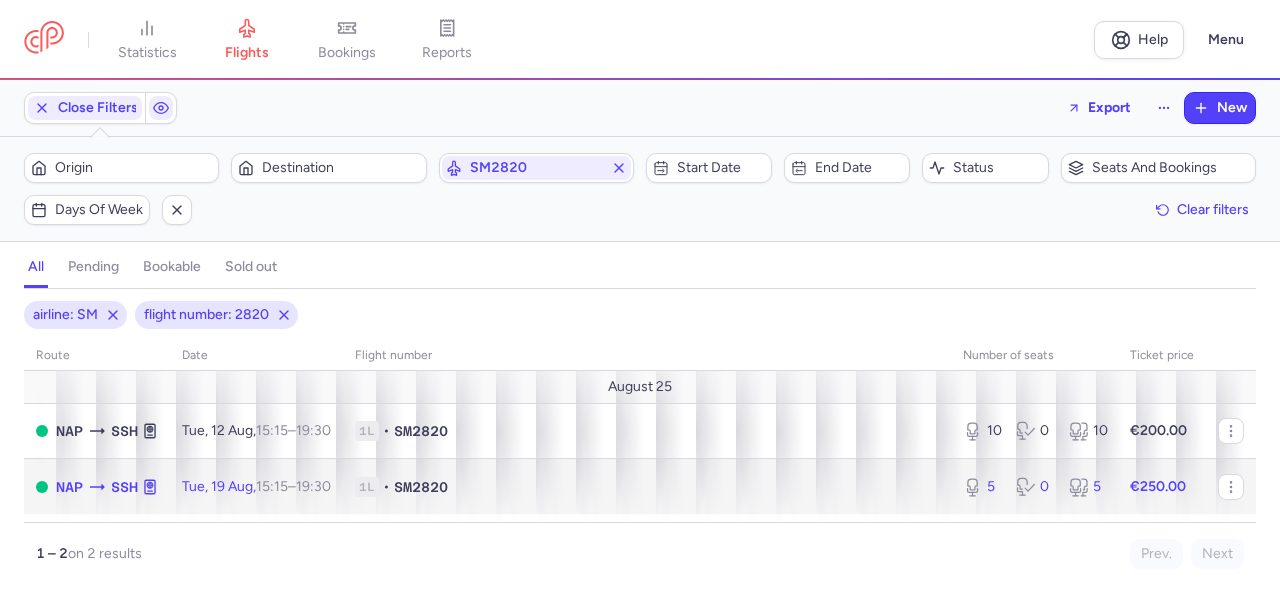 click on "€250.00" at bounding box center [1158, 486] 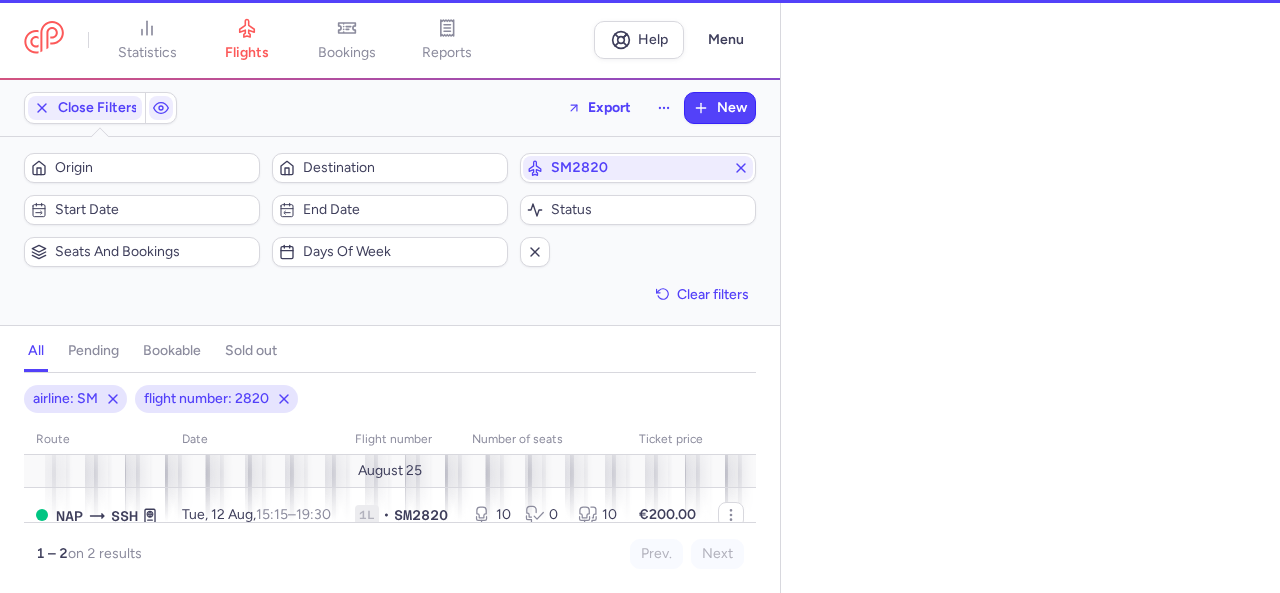 select on "days" 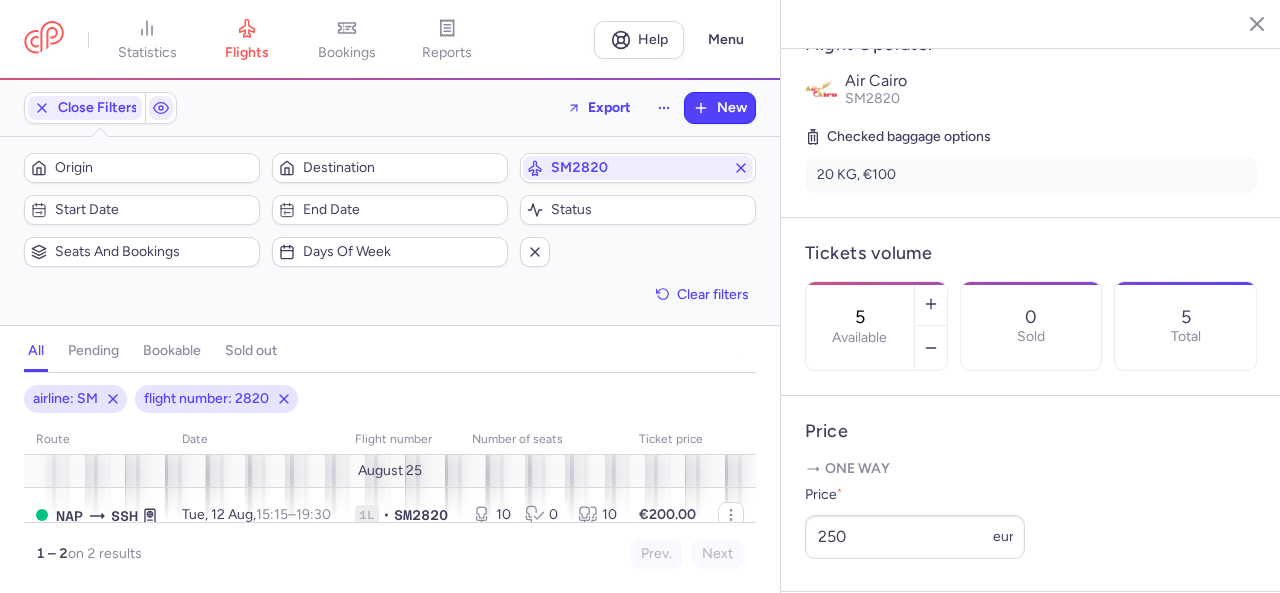 scroll, scrollTop: 700, scrollLeft: 0, axis: vertical 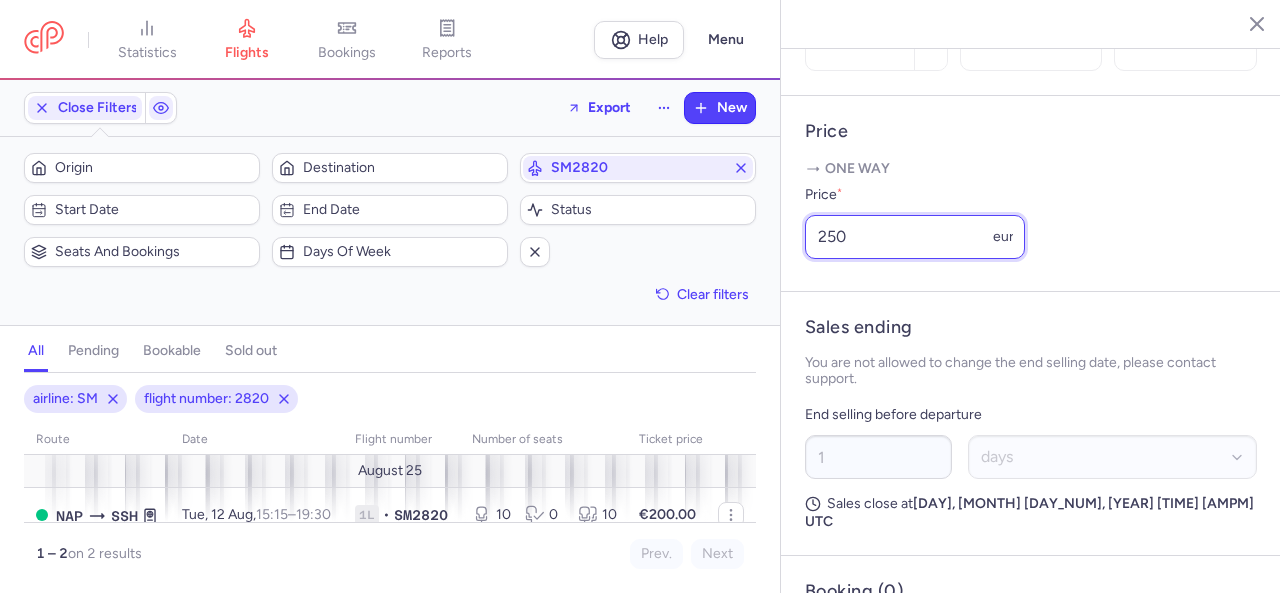 click on "250" at bounding box center [915, 237] 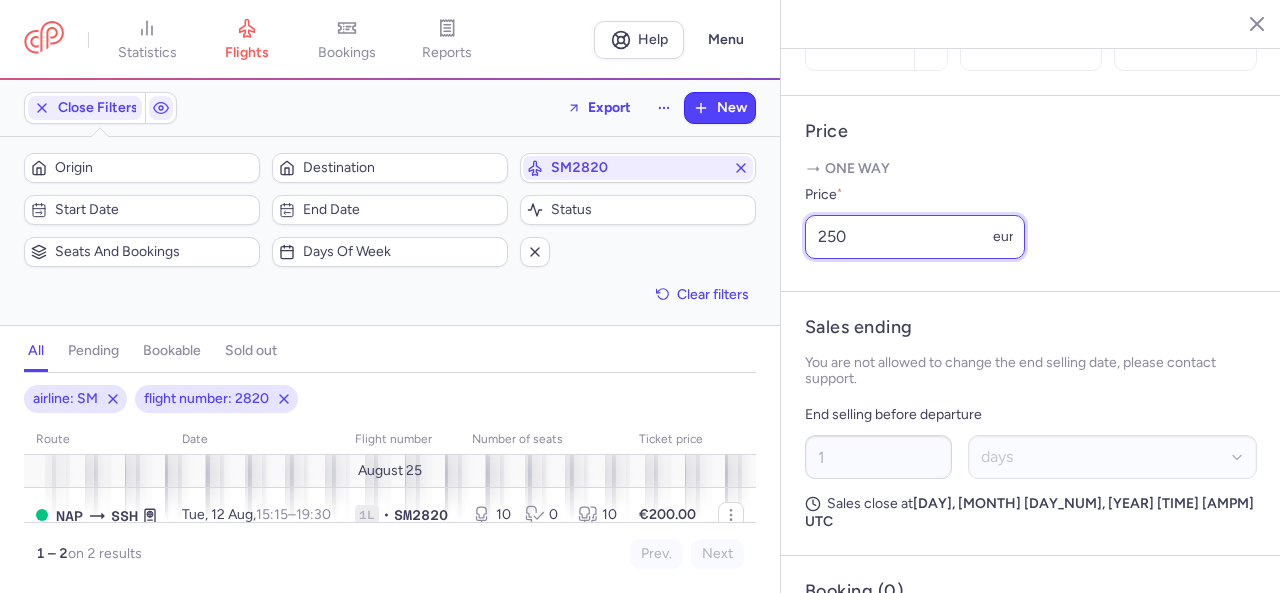 click on "250" at bounding box center [915, 237] 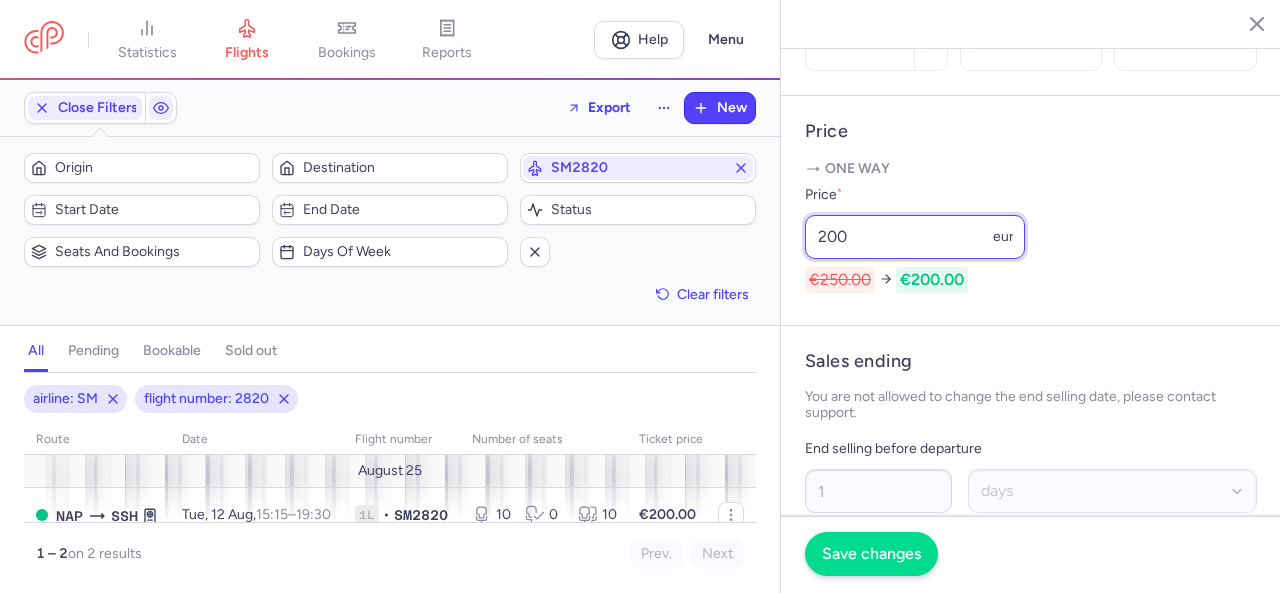 type on "200" 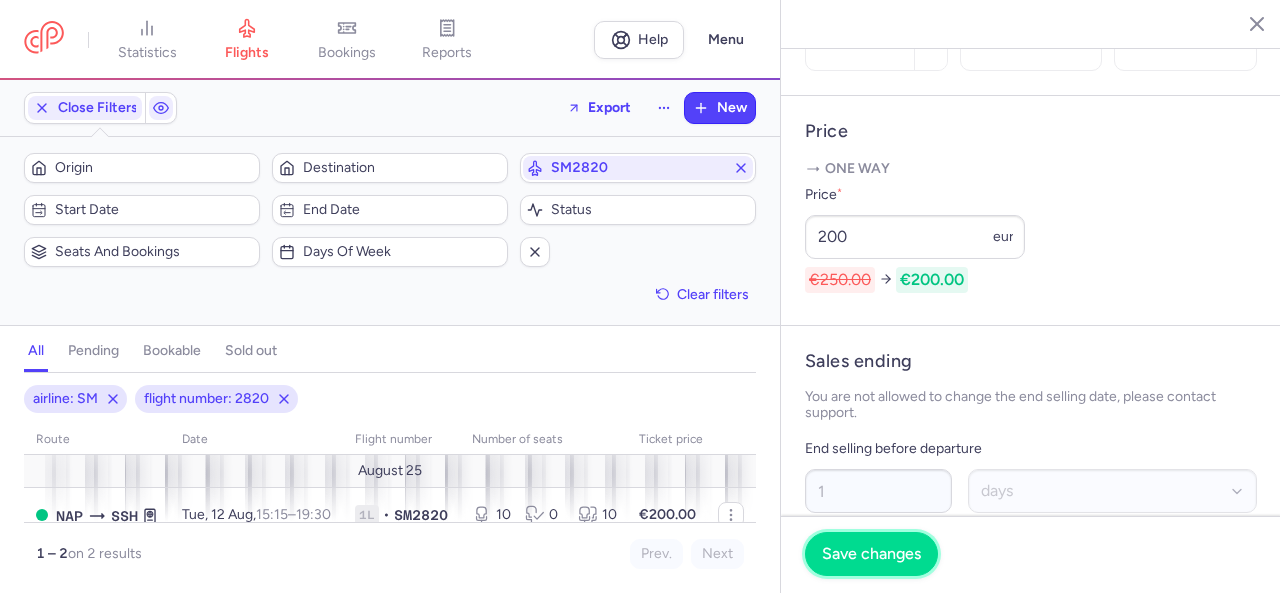 click on "Save changes" at bounding box center [871, 554] 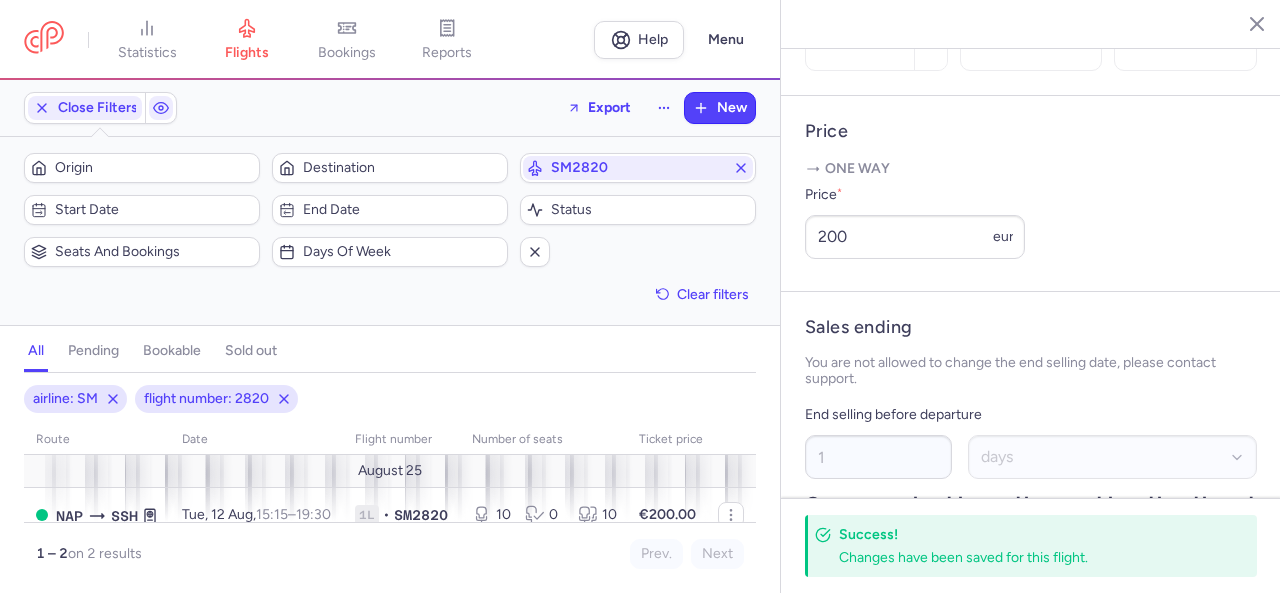 click 